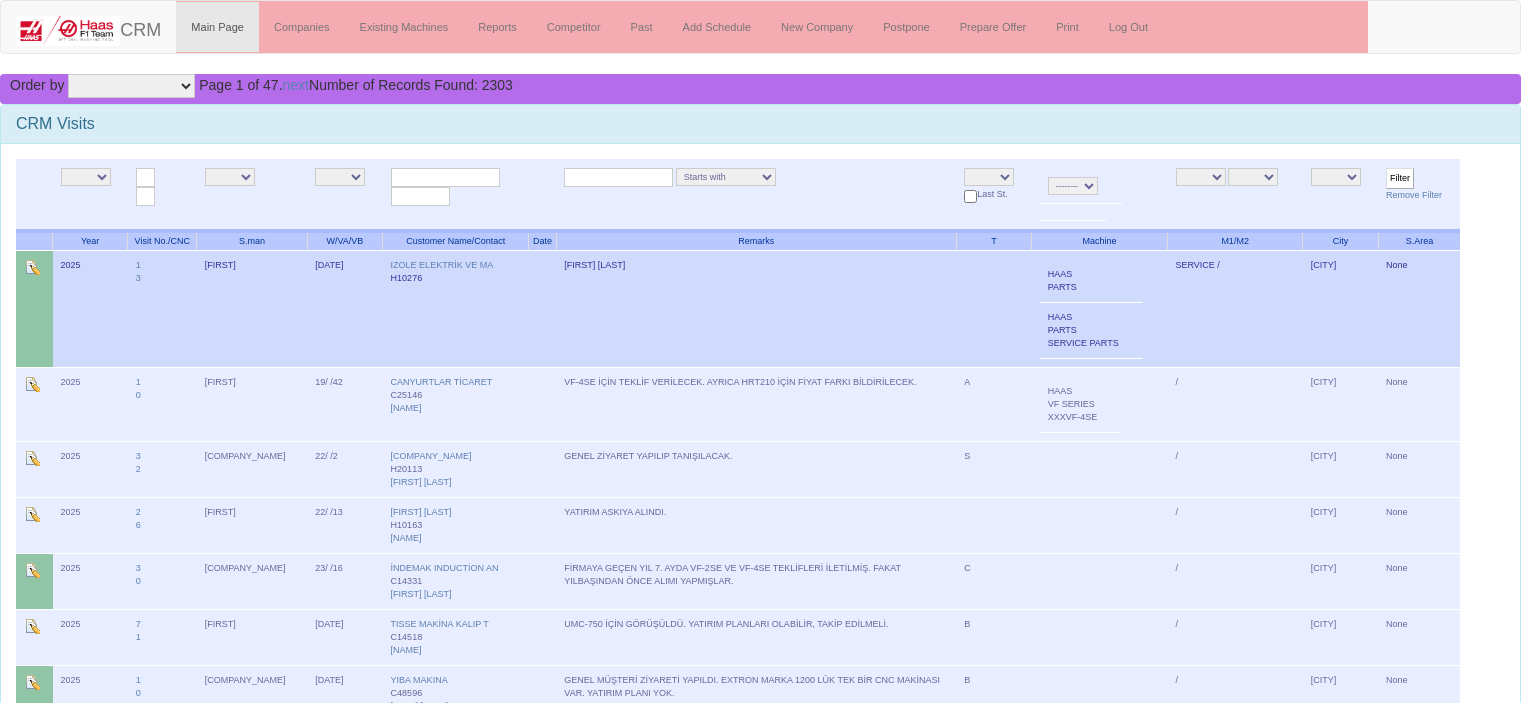 scroll, scrollTop: 0, scrollLeft: 0, axis: both 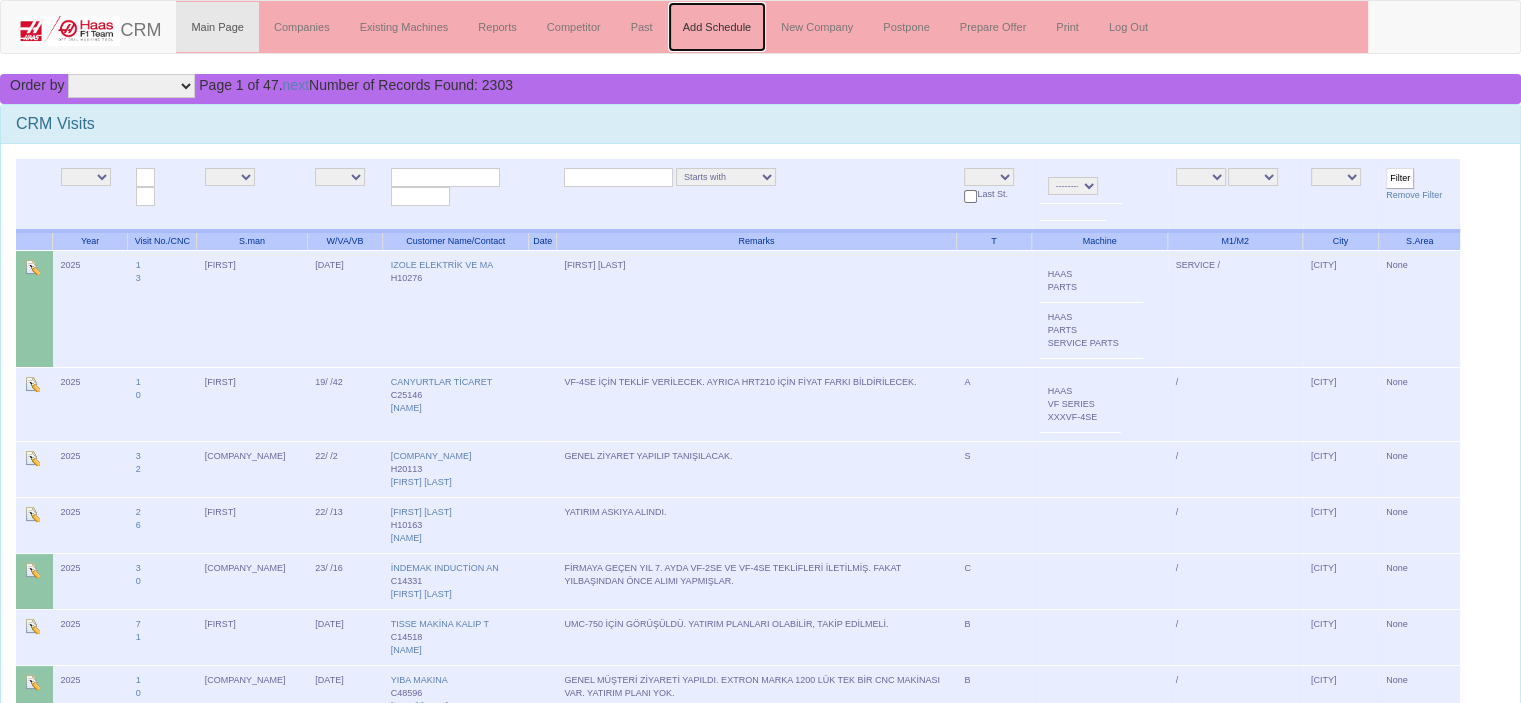 click on "Add Schedule" at bounding box center (717, 27) 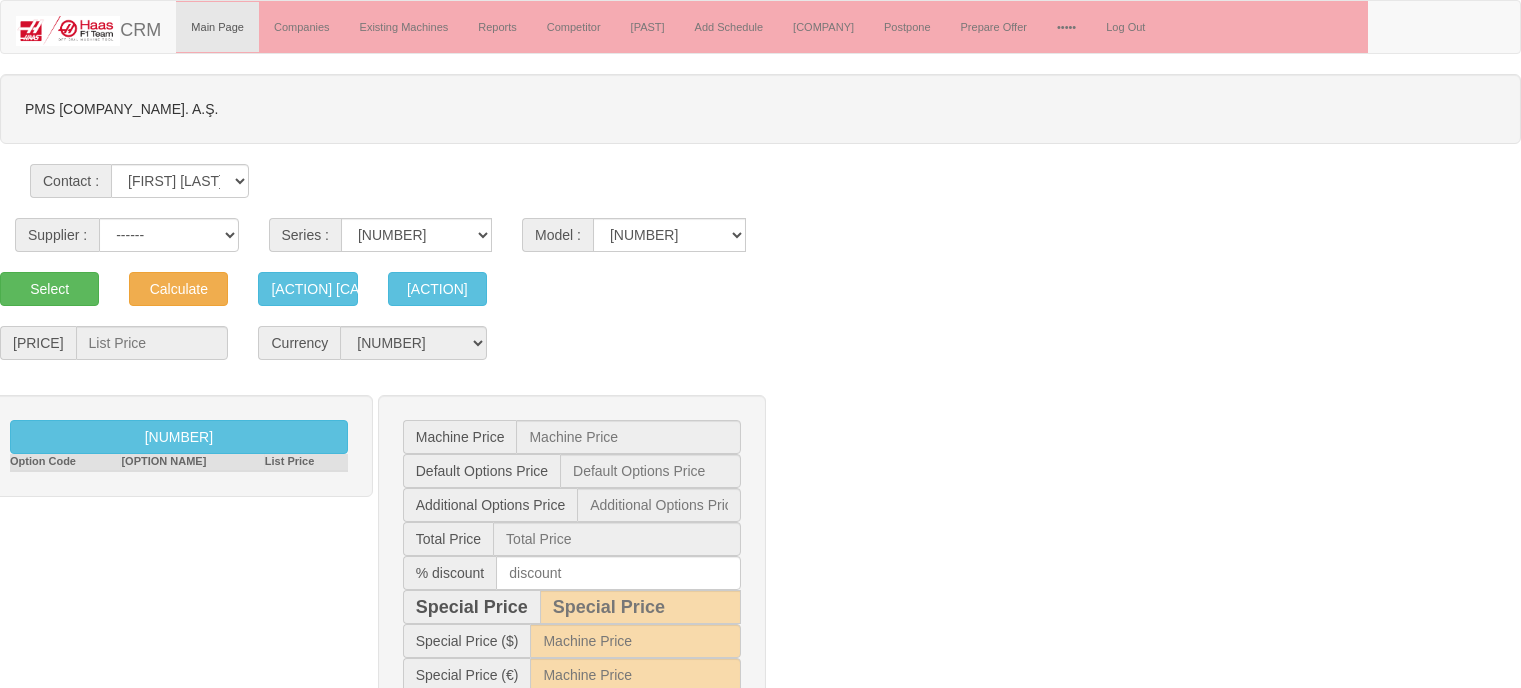 scroll, scrollTop: 0, scrollLeft: 0, axis: both 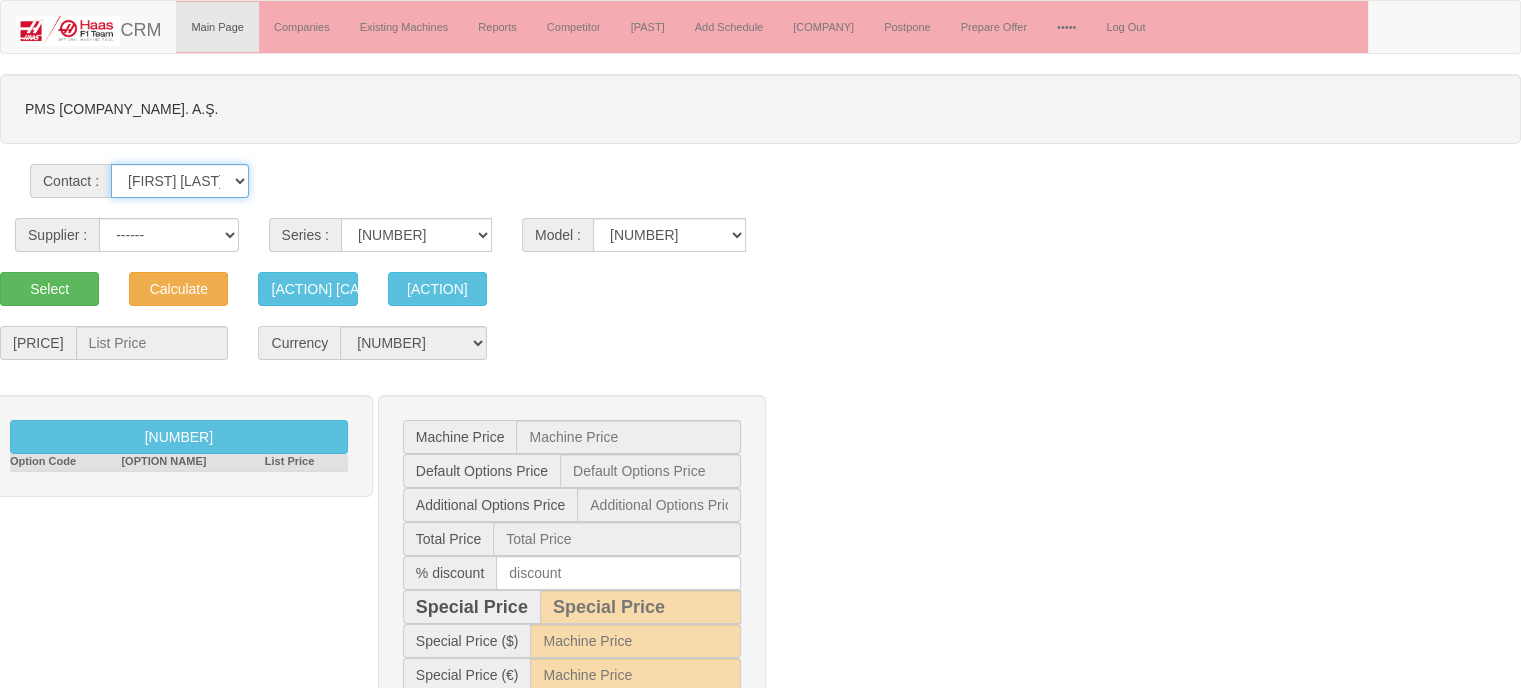 click on "[FIRST] [LAST]
[FIRST] [LAST]
[FIRST] [LAST]
[FIRST] [LAST]
[FIRST] [LAST]
[FIRST] [LAST]
[FIRST] [LAST]
[FIRST] [LAST]
[FIRST] [LAST]" at bounding box center (179, 181) 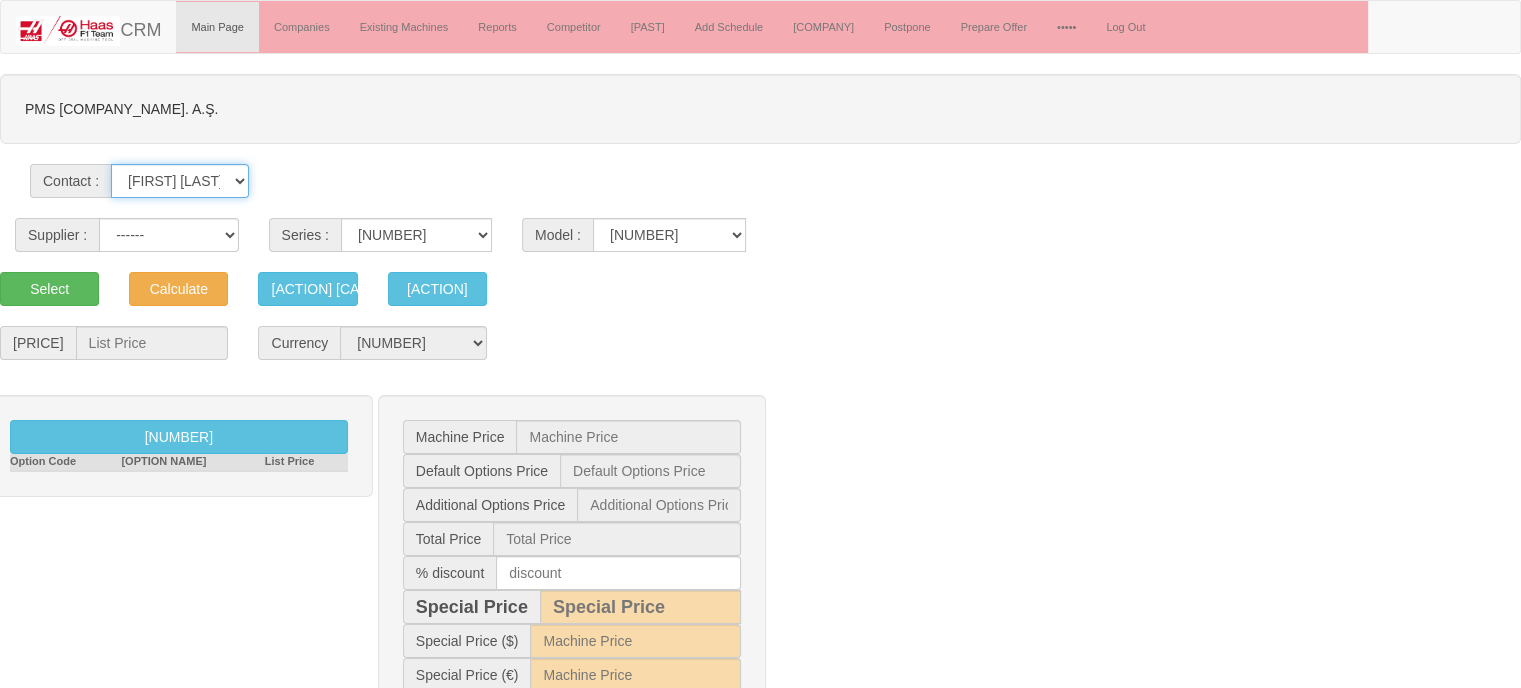 select on "[NUMBER]" 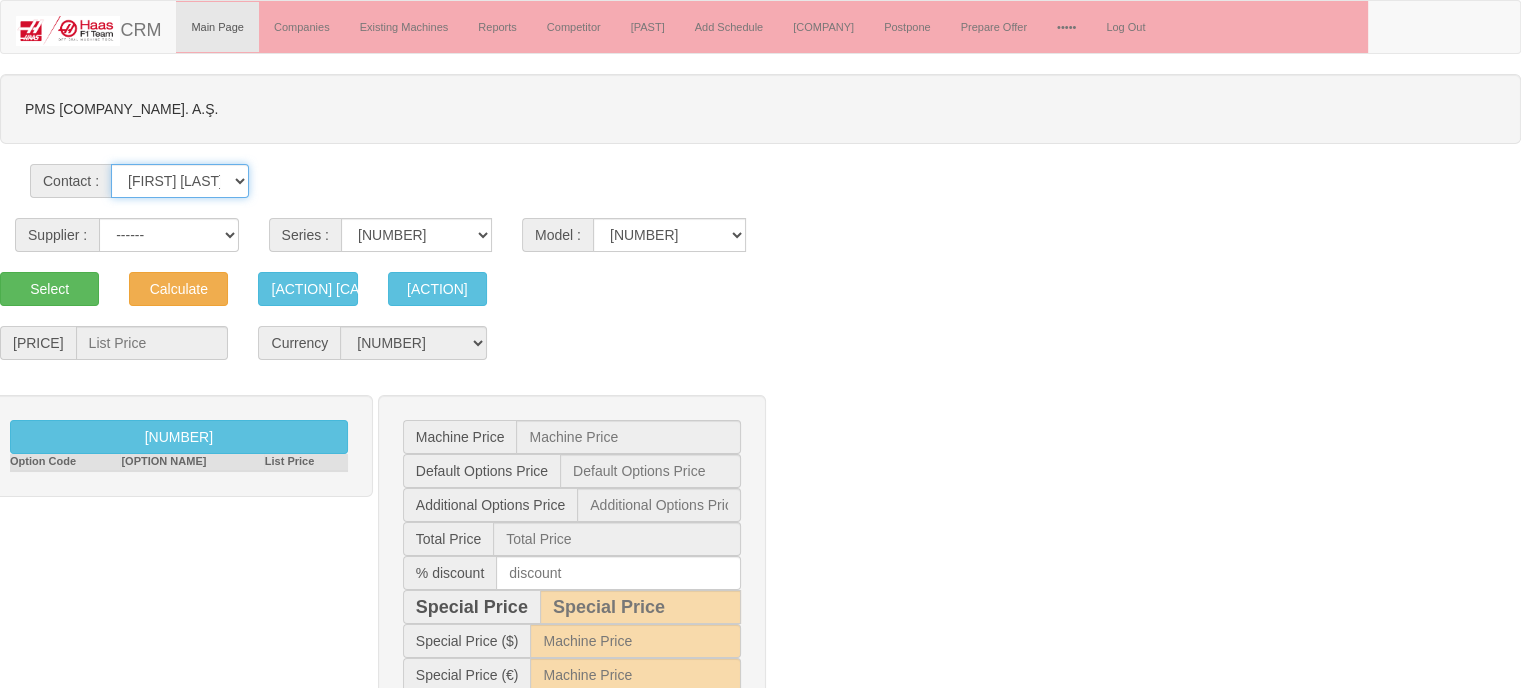click on "[FIRST] [LAST]
[FIRST] [LAST]
[FIRST] [LAST]
[FIRST] [LAST]
[FIRST] [LAST]
[FIRST] [LAST]
[FIRST] [LAST]
[FIRST] [LAST]
[FIRST] [LAST]" at bounding box center (179, 181) 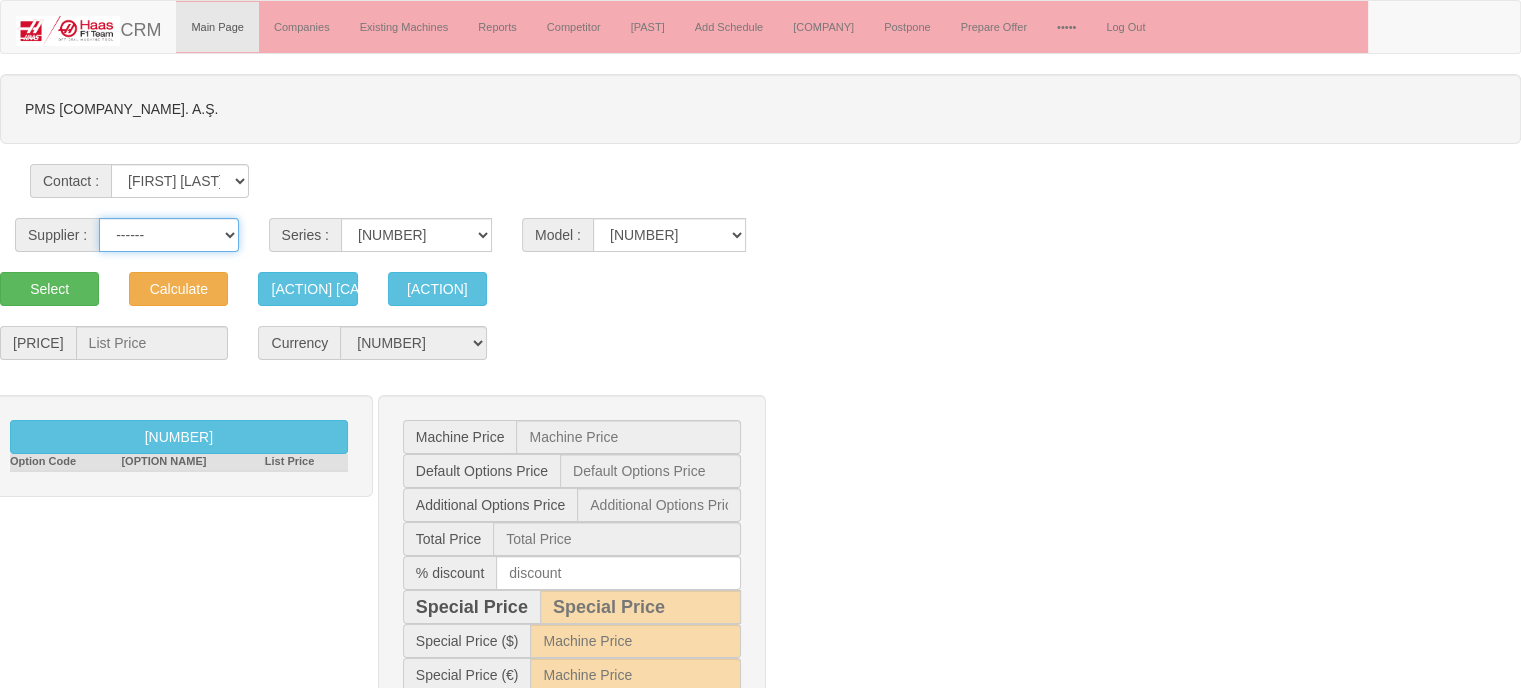 click on "------
[BRAND]
[PRODUCT]" at bounding box center (168, 235) 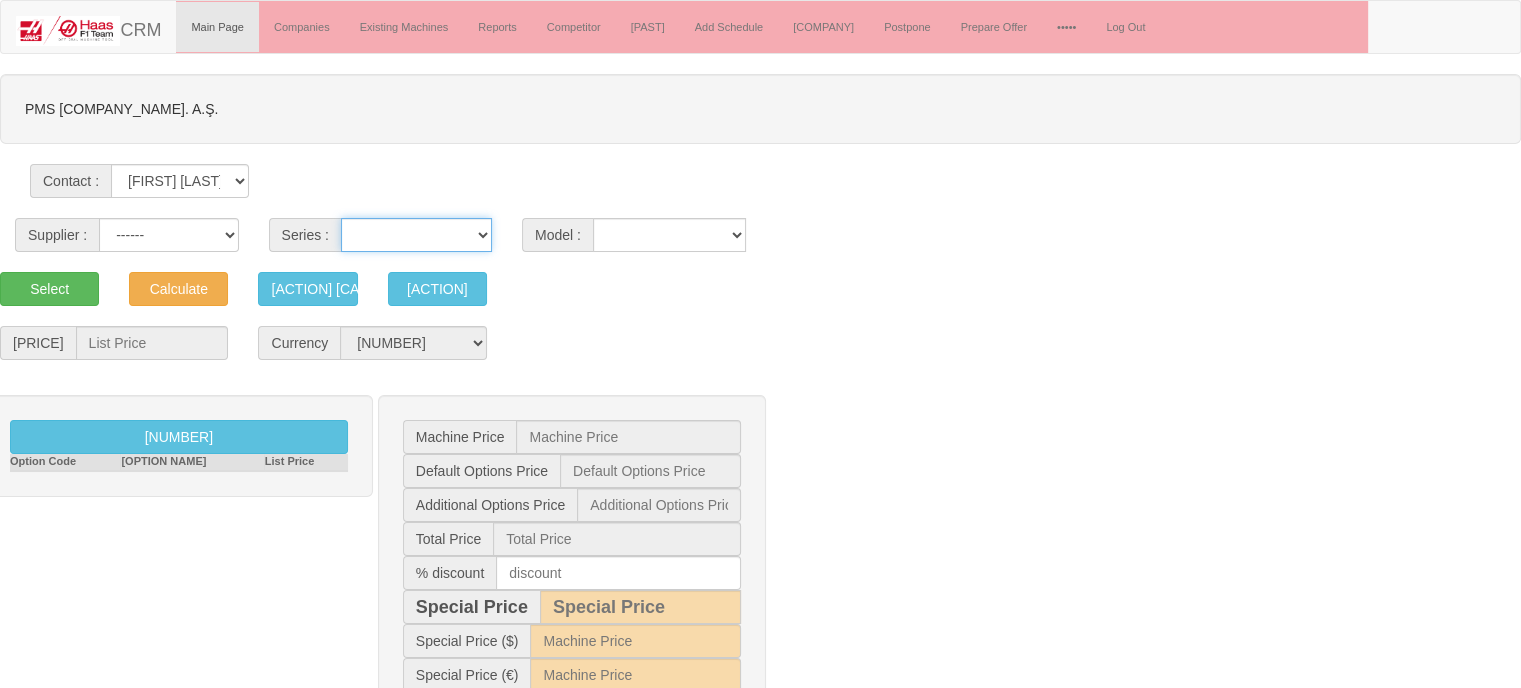 click on "VF SERIES
ST SERIES
UMC
EC SERIES
ADDITIONAL
TM SERIES
MINI SERIES
VM SERIES
VC SERIES
GM SERIES
VR SERIES
GR SERIES
VS SERIES
DC SERIES
TL SERIES
DS SERIES
CL SERIES
PARTS
DT SERIES" at bounding box center [416, 235] 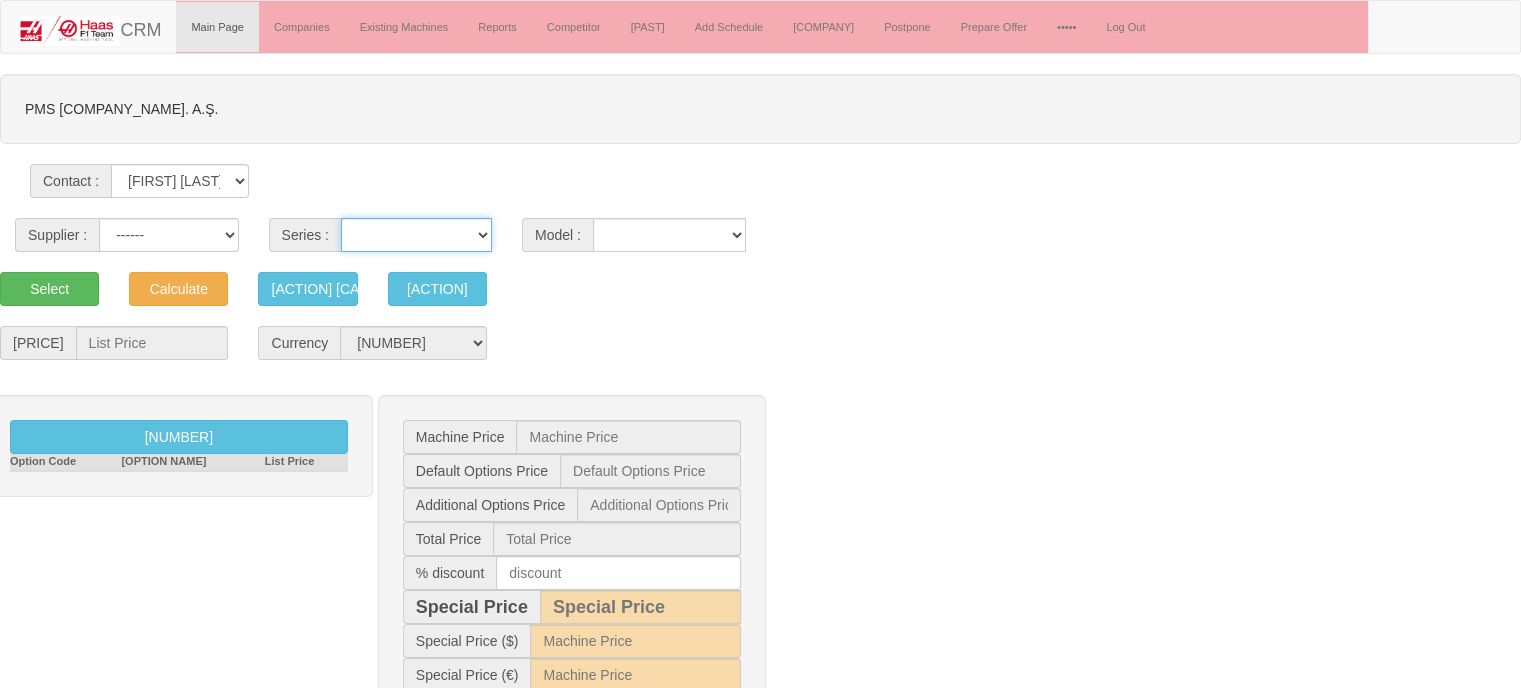 select on "18" 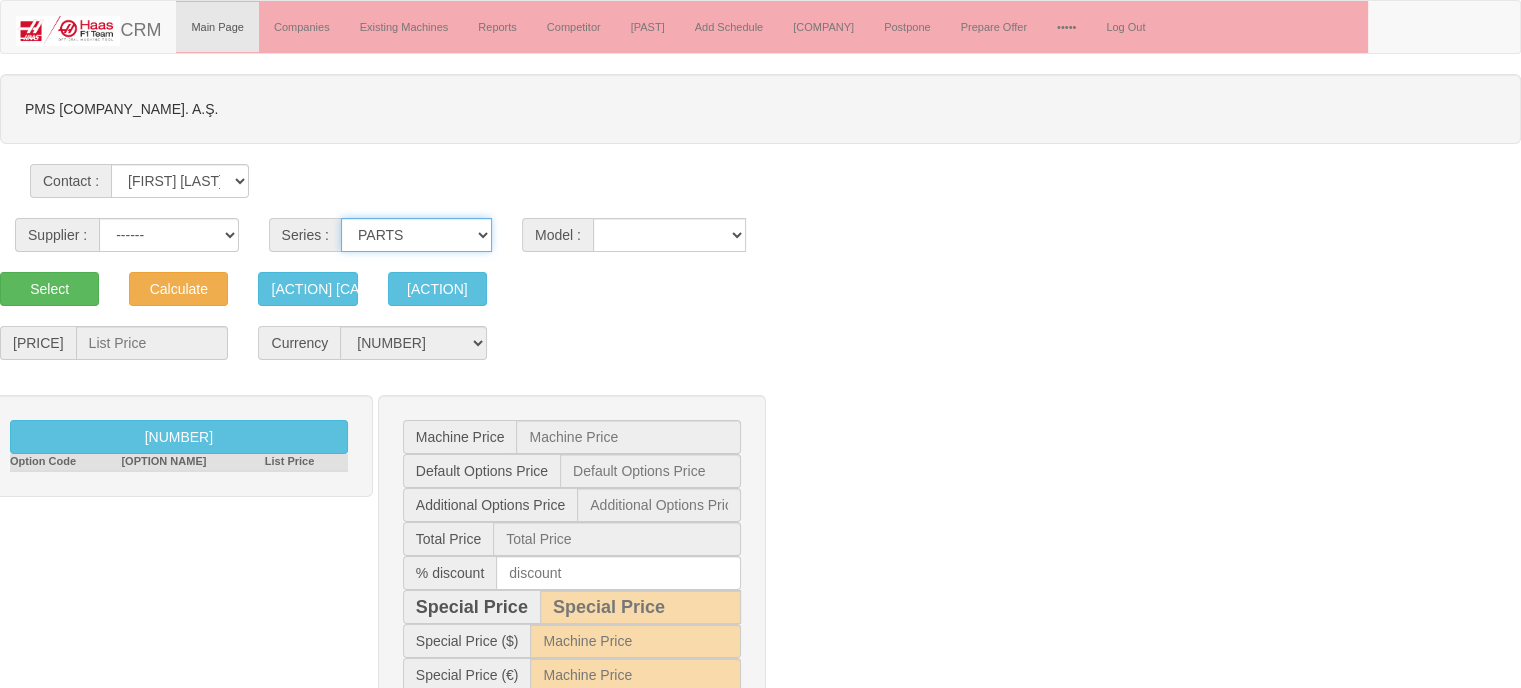 click on "VF SERIES
ST SERIES
UMC
EC SERIES
ADDITIONAL
TM SERIES
MINI SERIES
VM SERIES
VC SERIES
GM SERIES
VR SERIES
GR SERIES
VS SERIES
DC SERIES
TL SERIES
DS SERIES
CL SERIES
PARTS
DT SERIES" at bounding box center (416, 235) 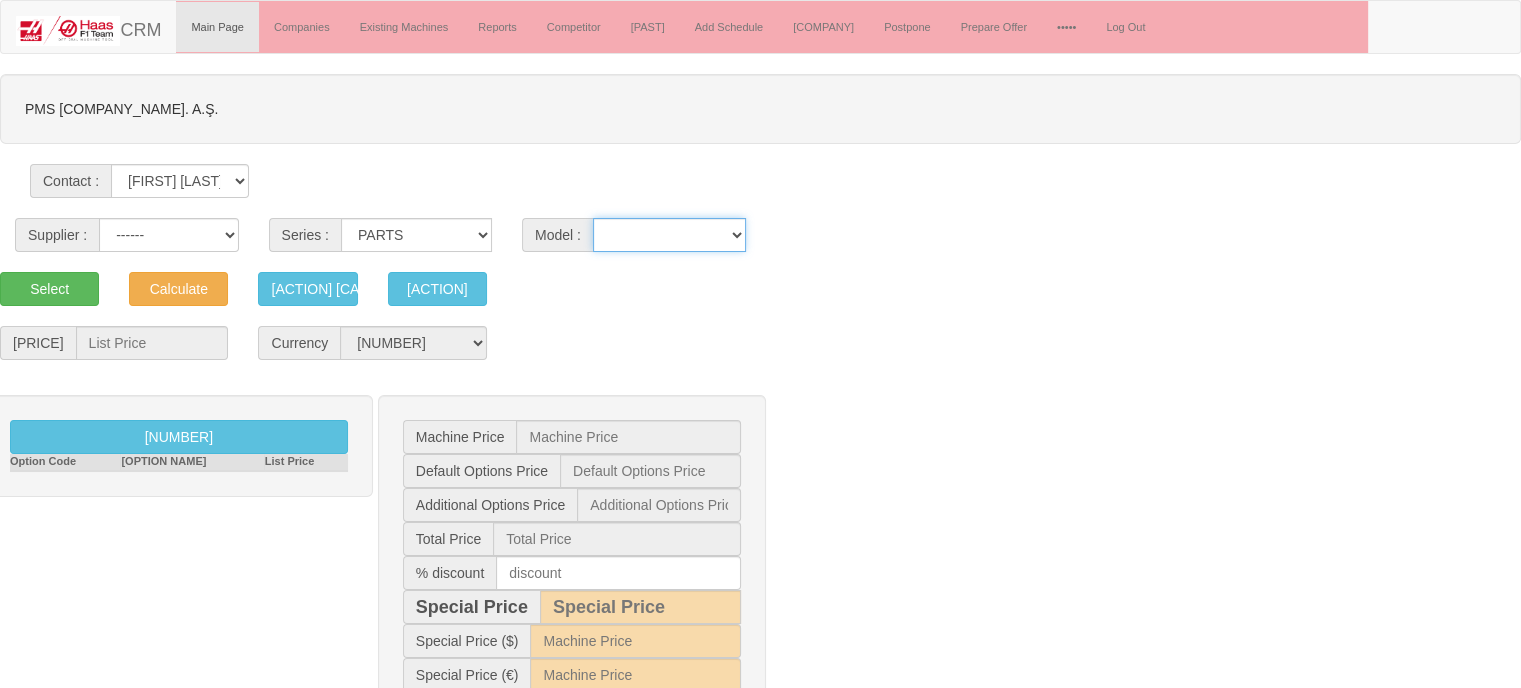 click on "SERVICE PARTS
XXXVF-2SE
XXXVF-4SE" at bounding box center [669, 235] 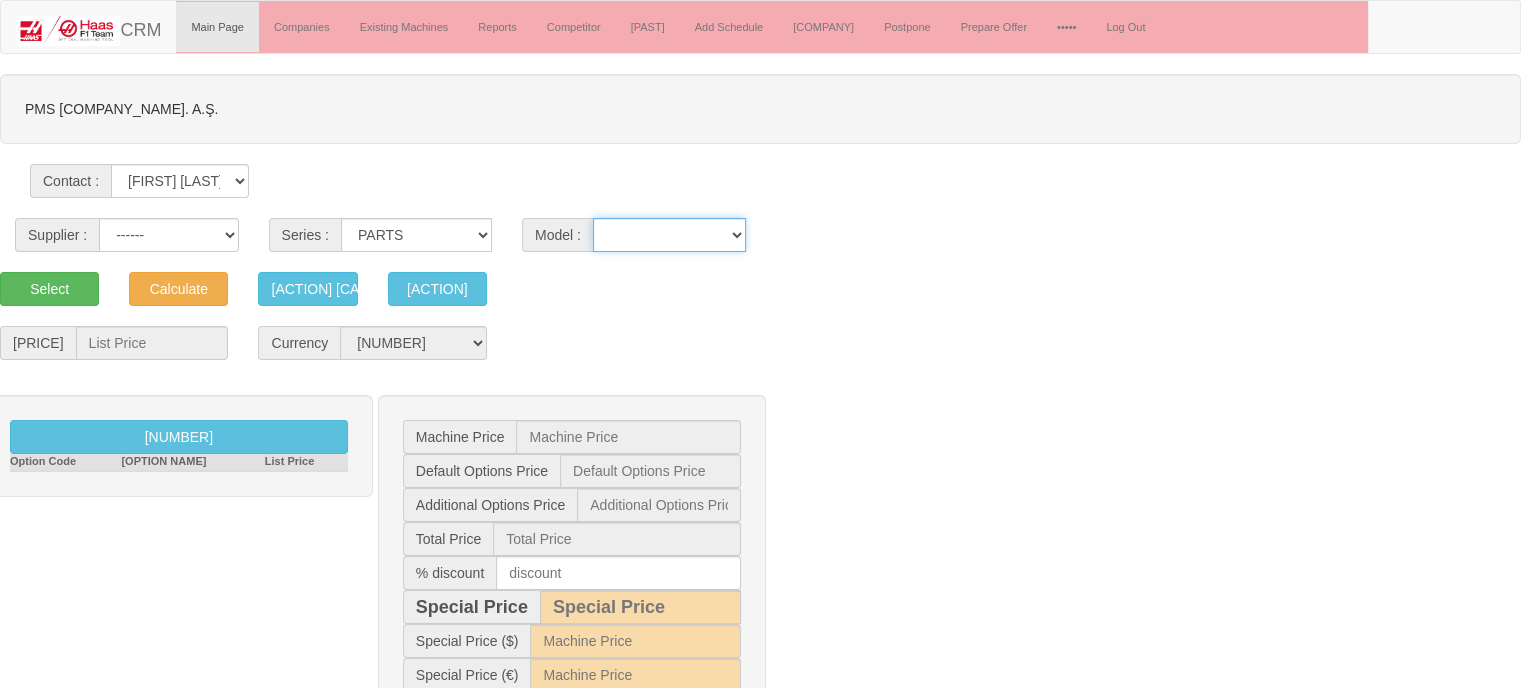 select on "[NUMBER]" 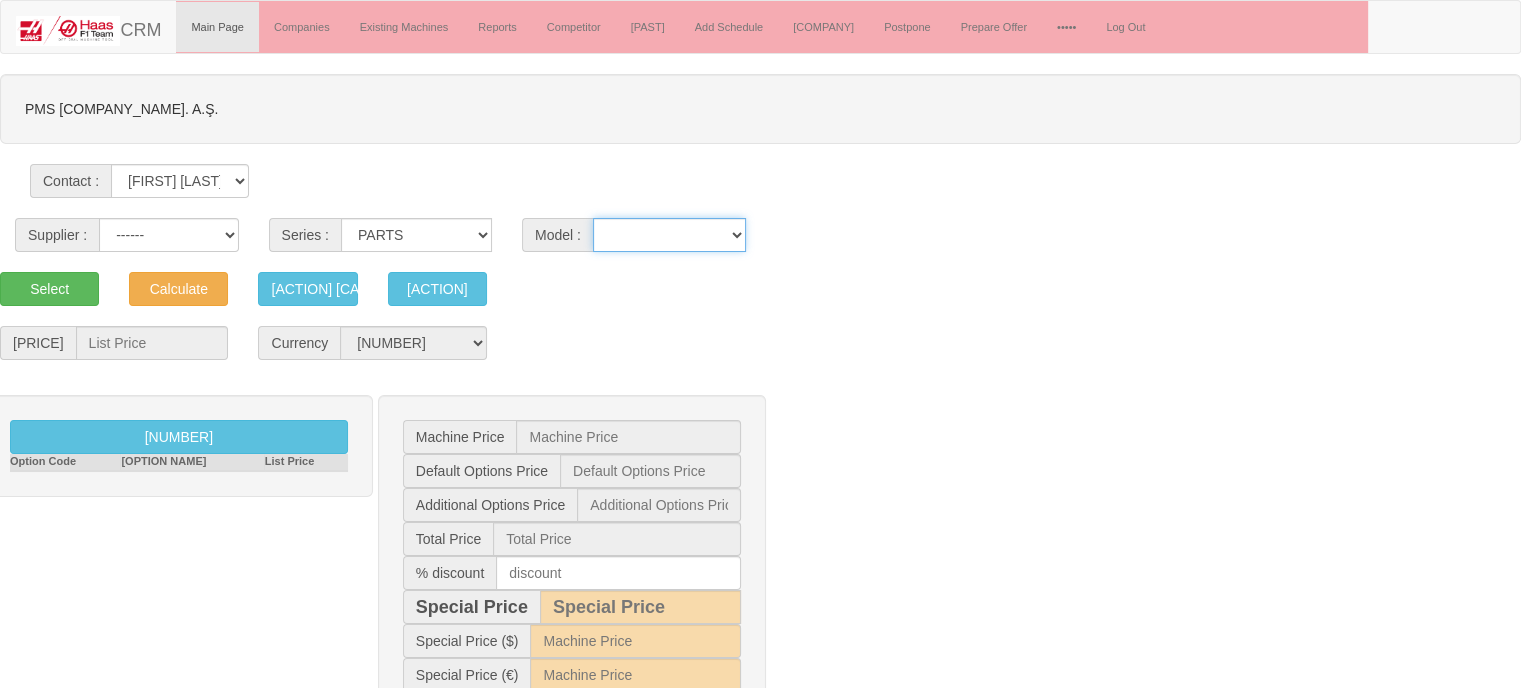 click on "SERVICE PARTS
XXXVF-2SE
XXXVF-4SE" at bounding box center (669, 235) 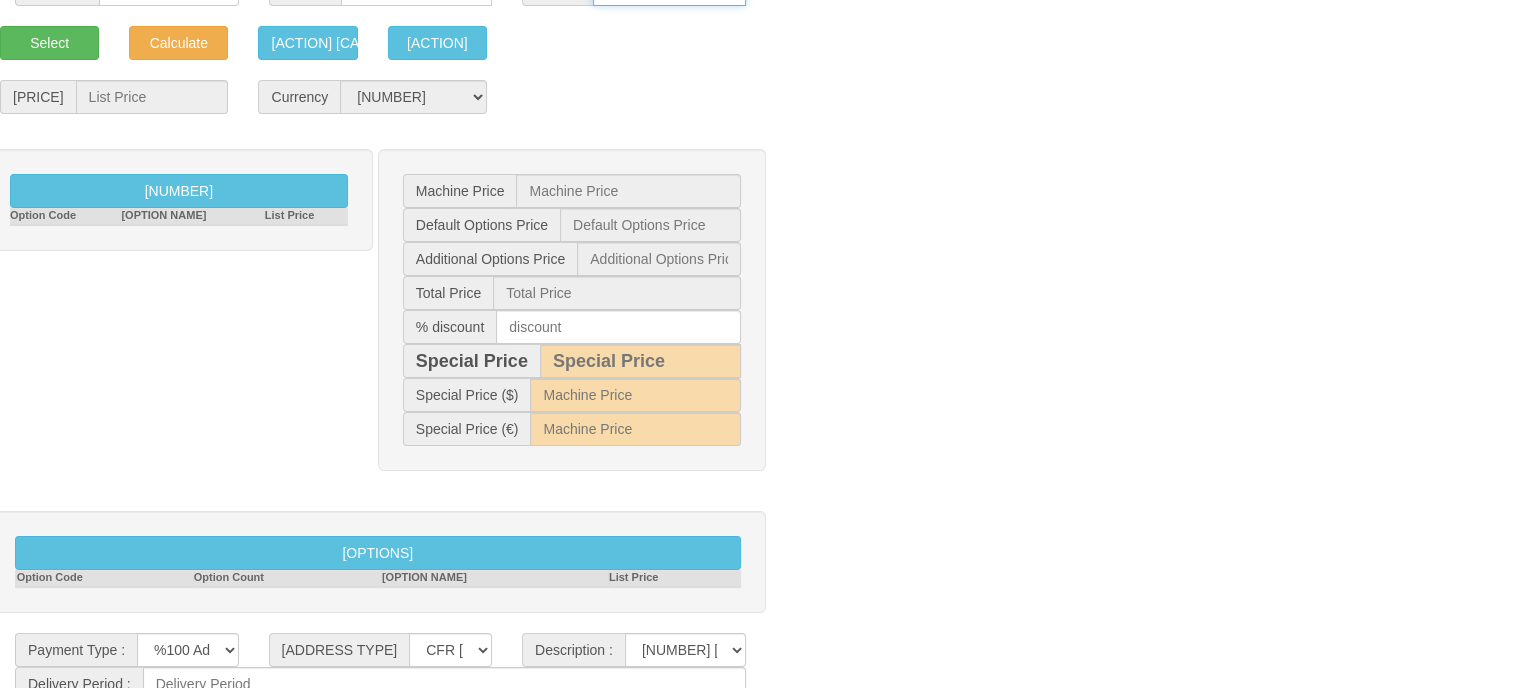scroll, scrollTop: 256, scrollLeft: 0, axis: vertical 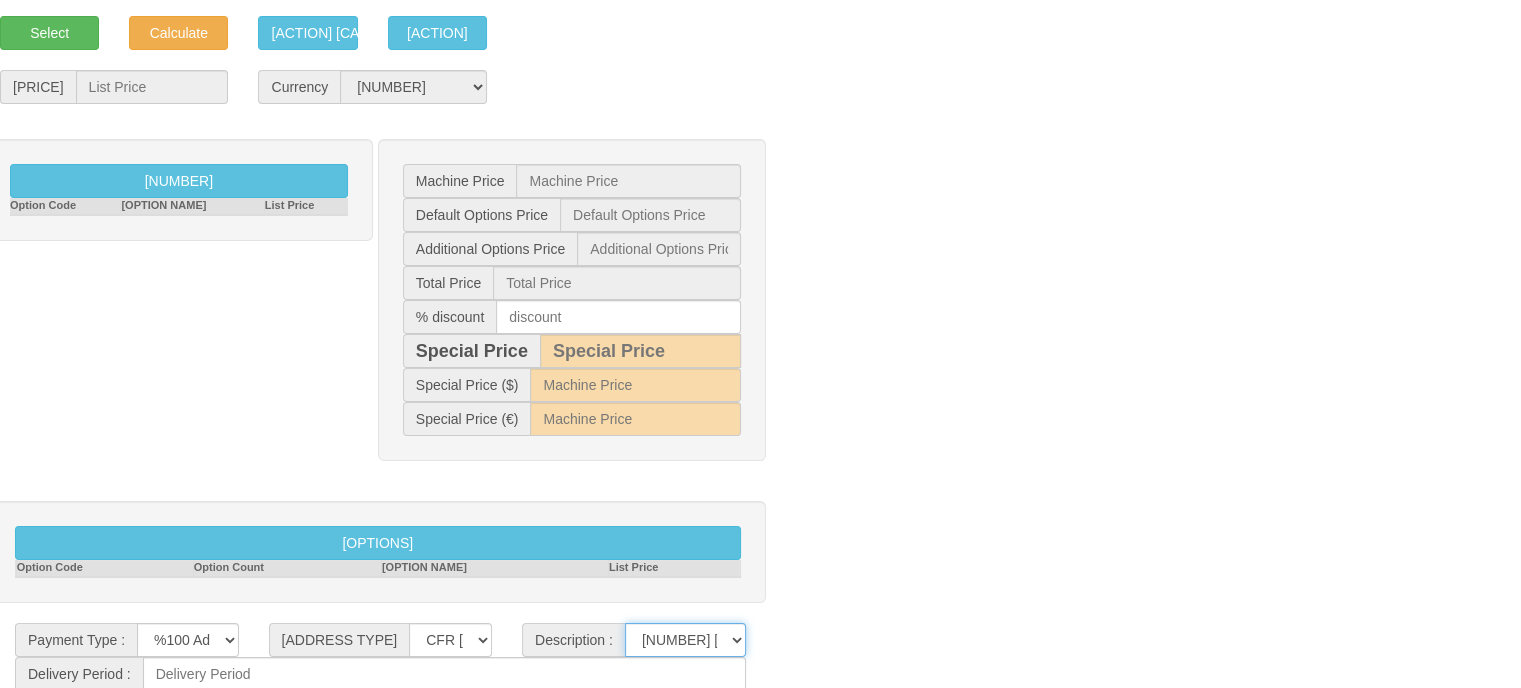 click on "**********" at bounding box center (685, 640) 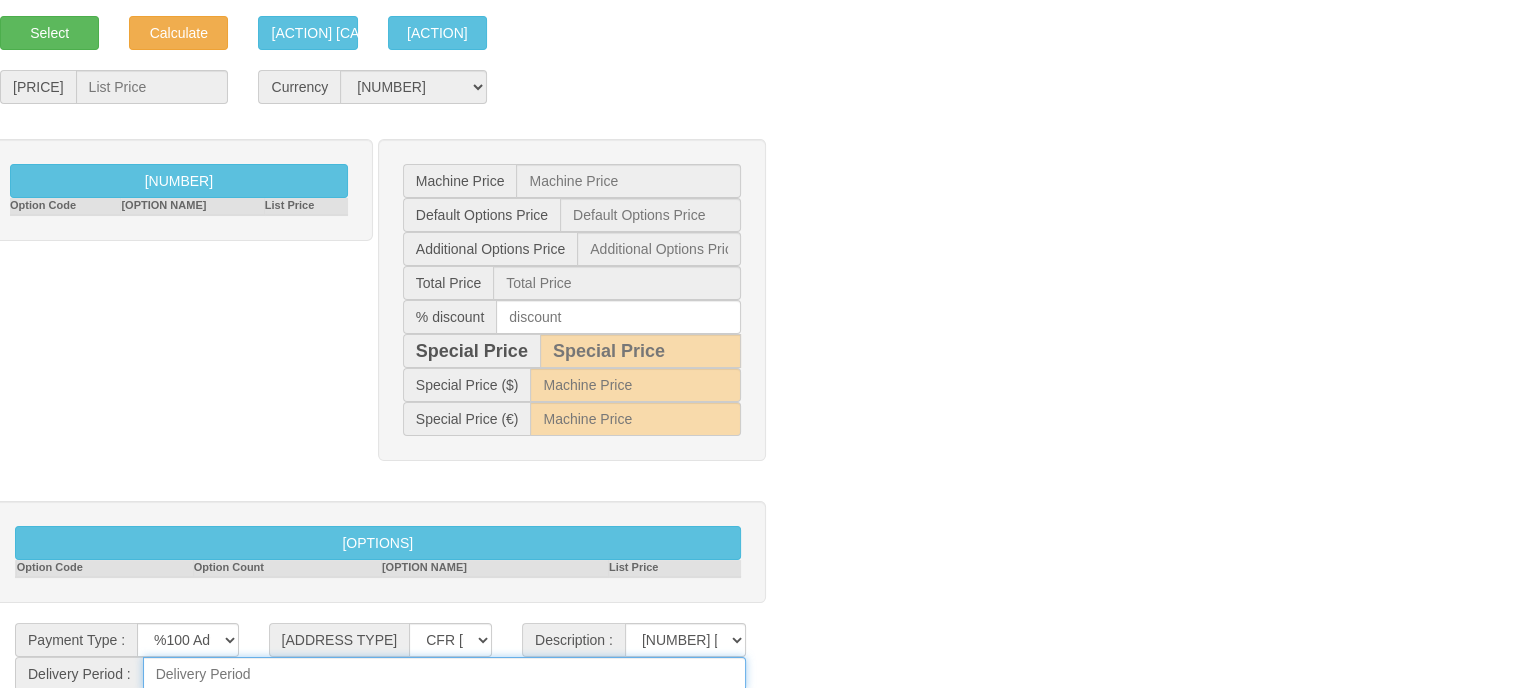 click at bounding box center (444, 674) 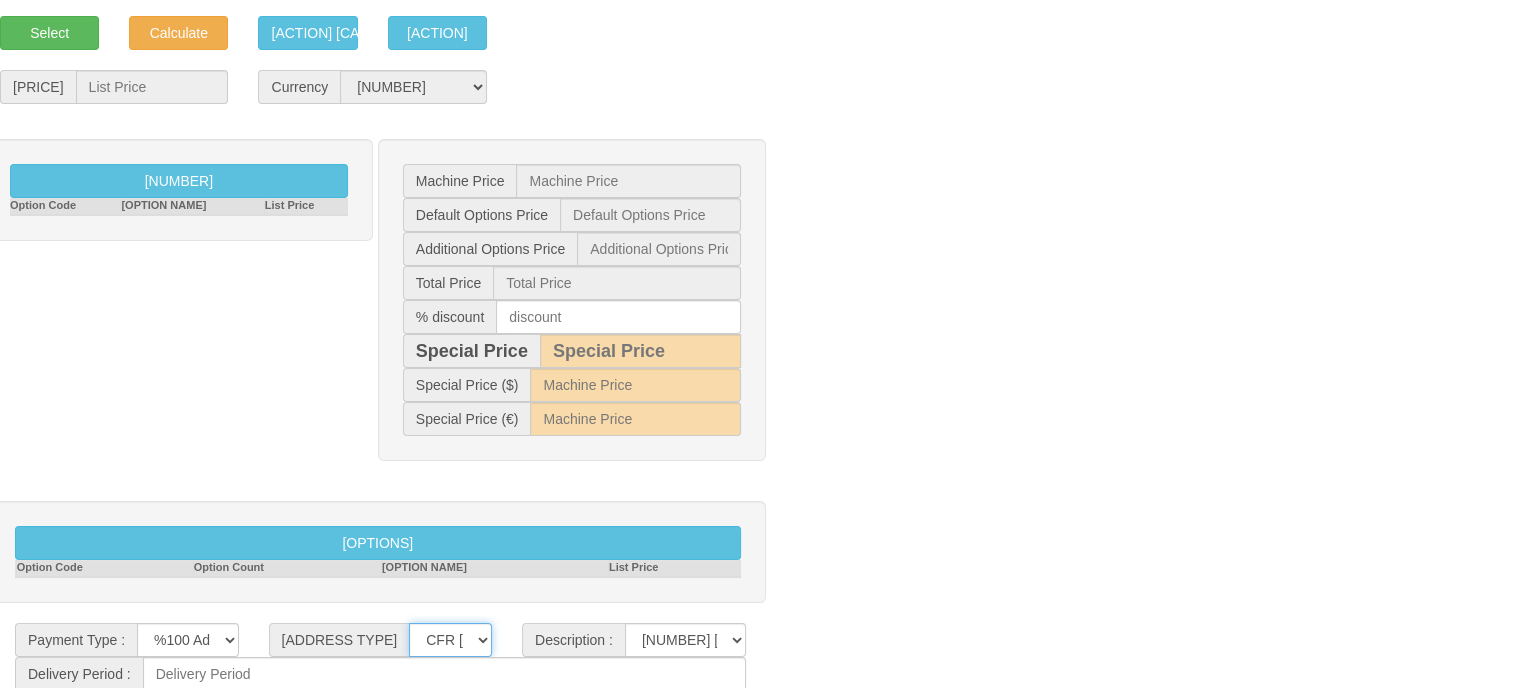 click on "CFR İZMİT
ANKARA" at bounding box center (450, 640) 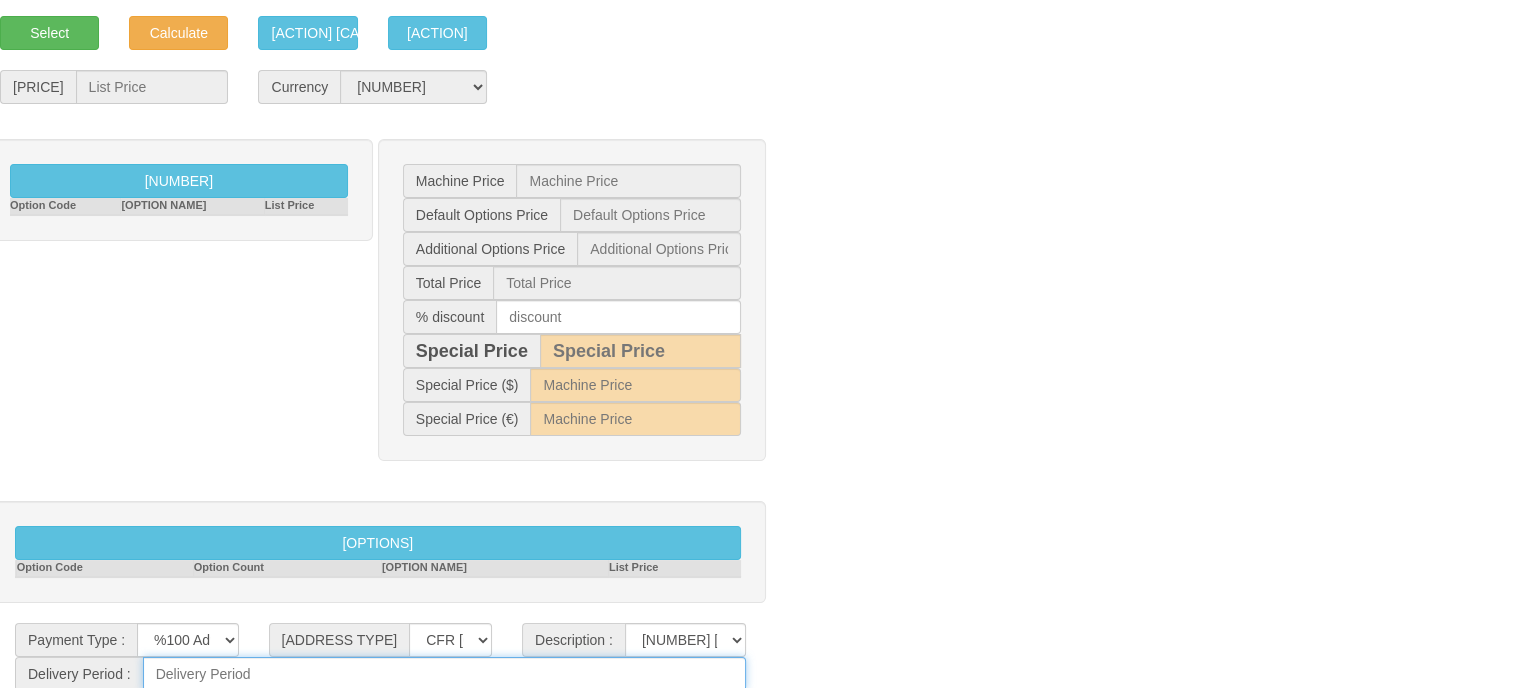 click at bounding box center [444, 674] 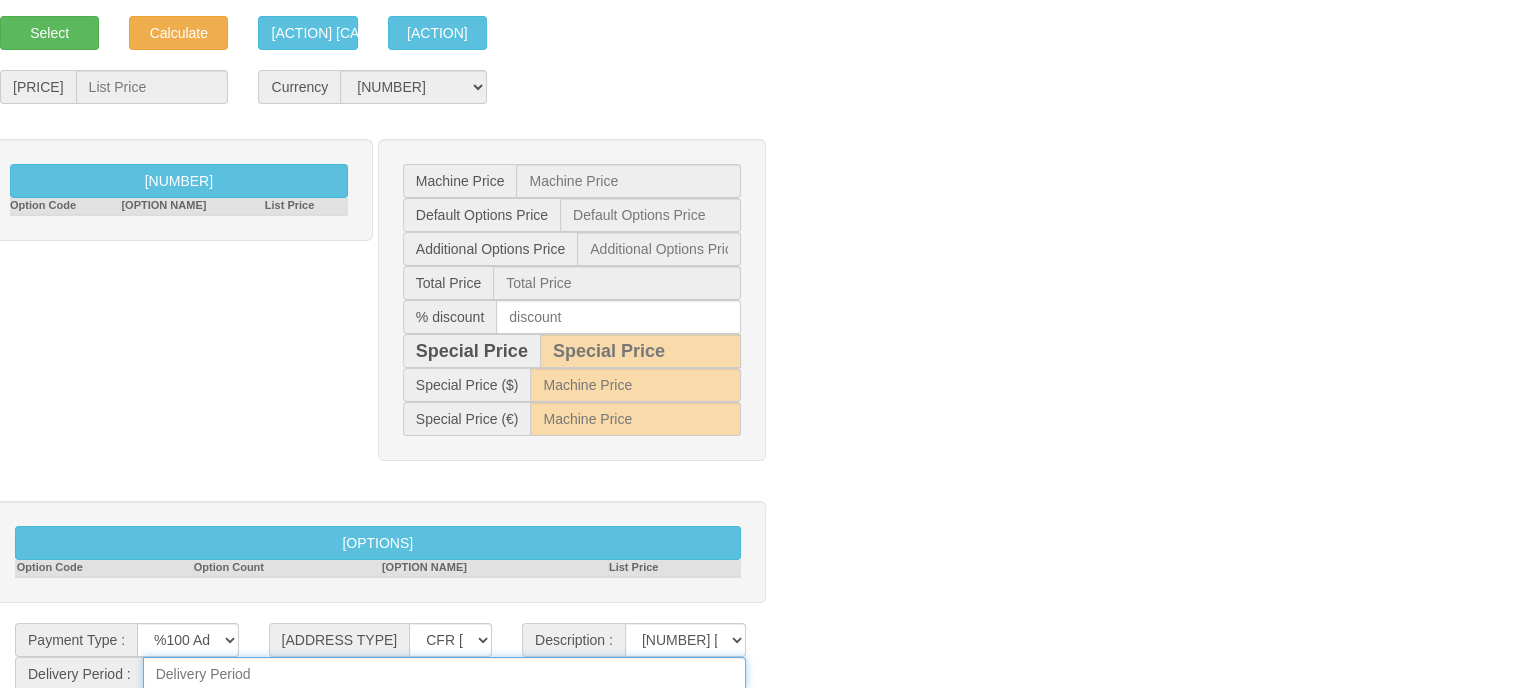 type on "STOKTAN TESLİM" 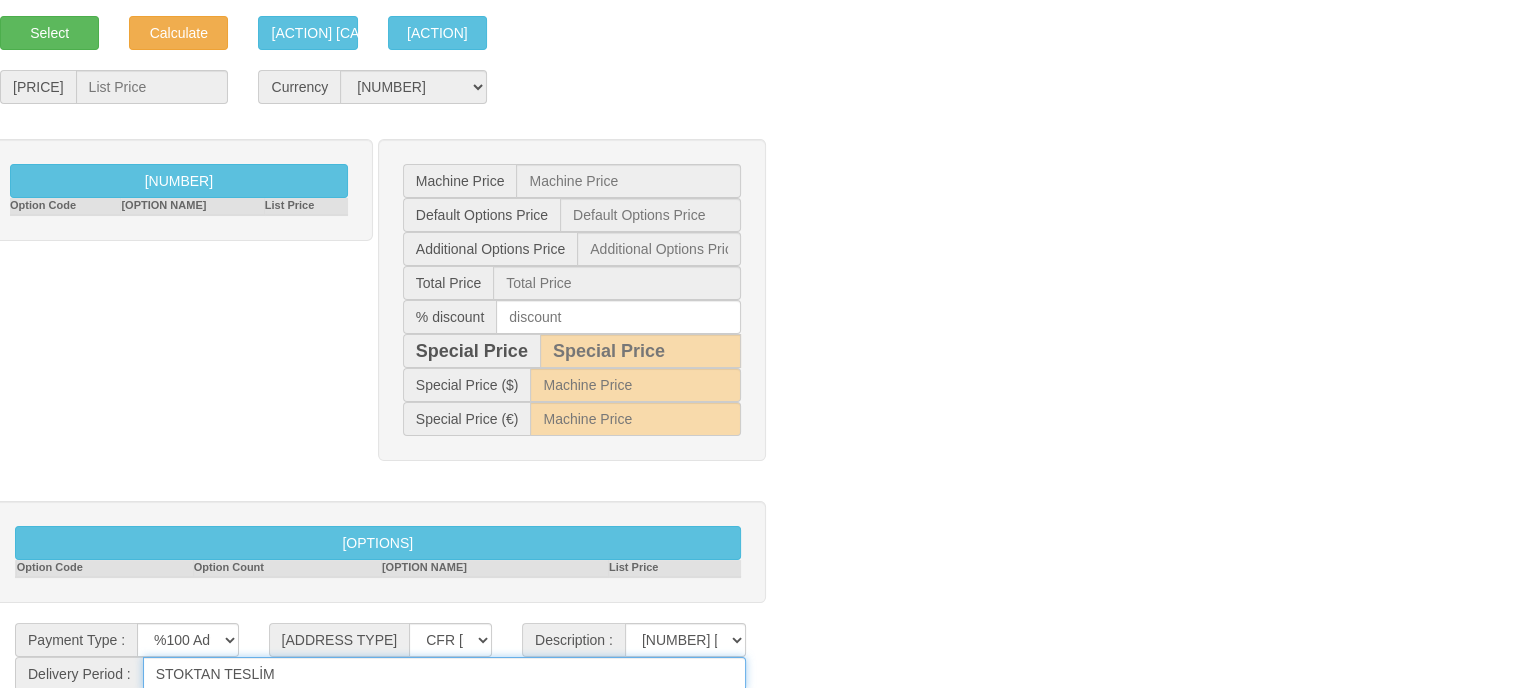 scroll, scrollTop: 0, scrollLeft: 0, axis: both 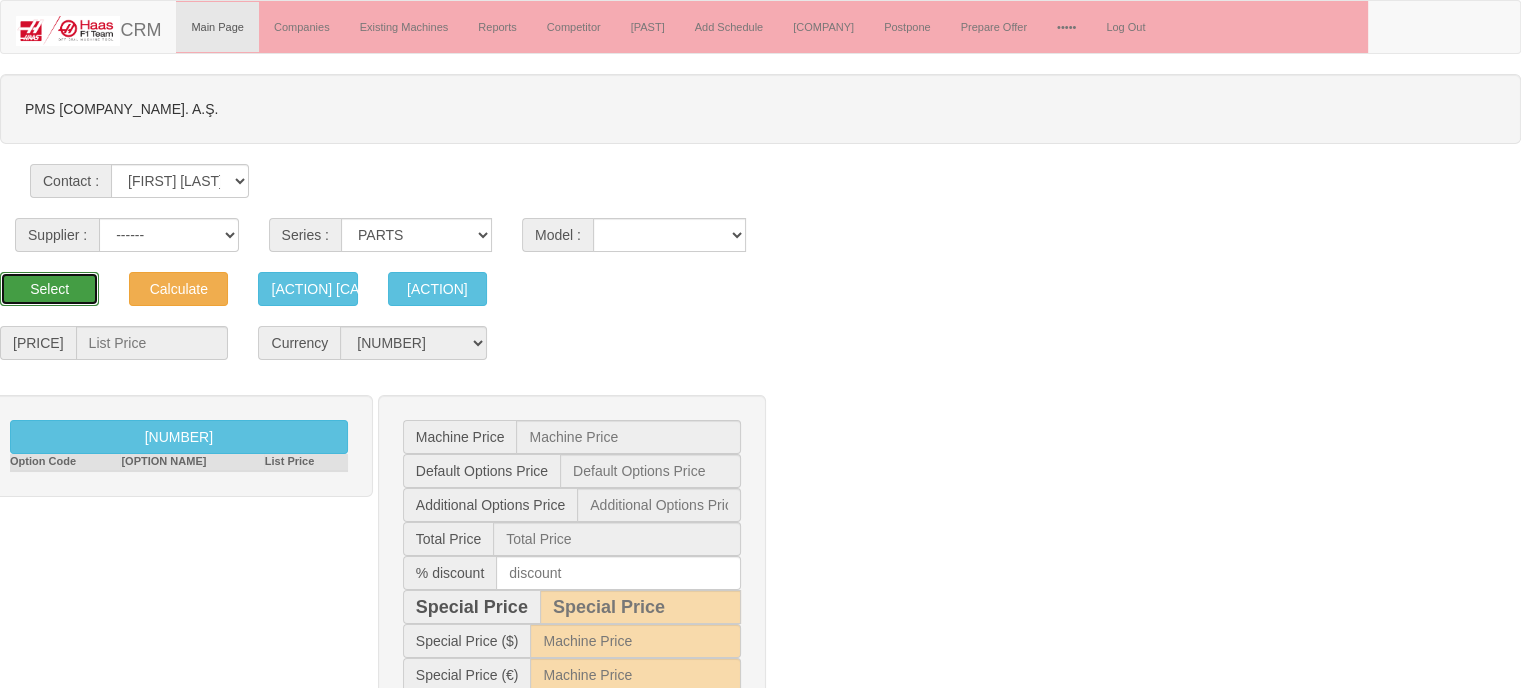 click on "Select" at bounding box center [49, 289] 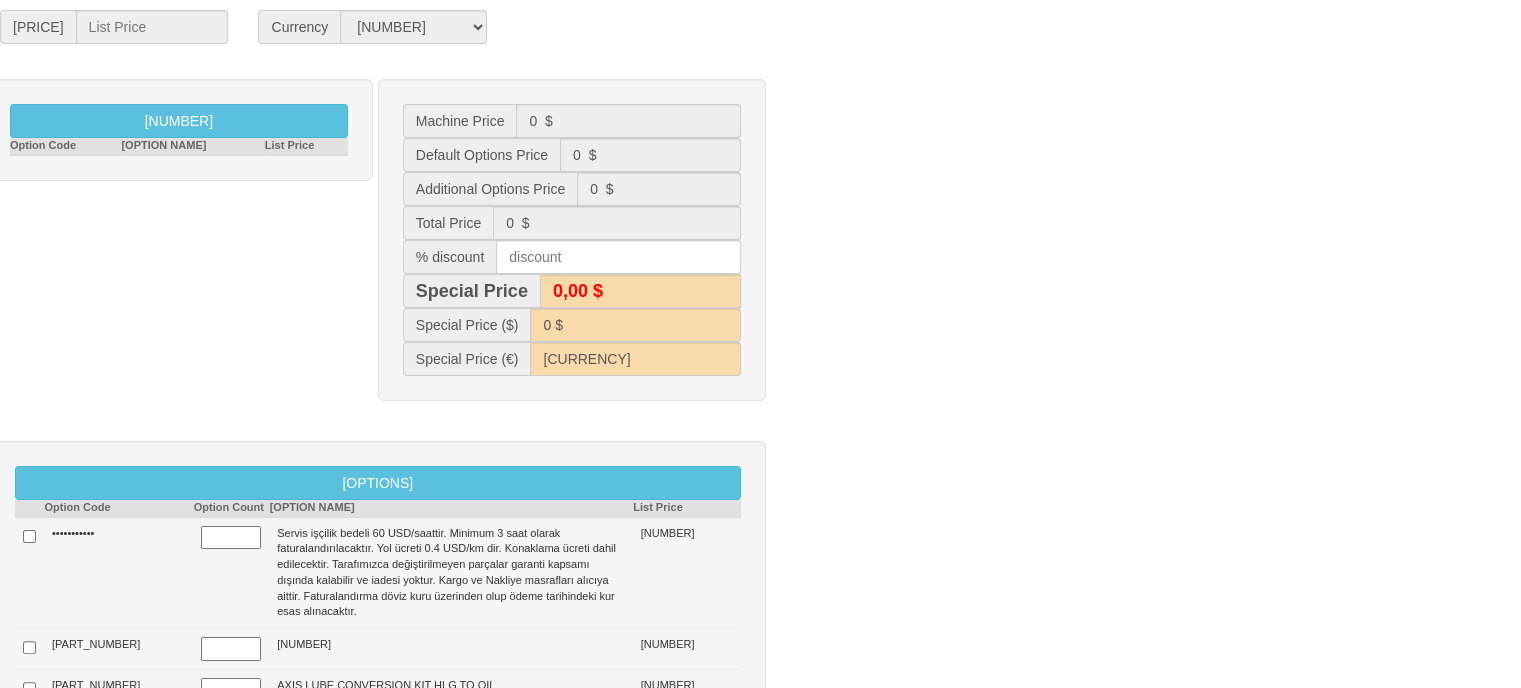 scroll, scrollTop: 156, scrollLeft: 0, axis: vertical 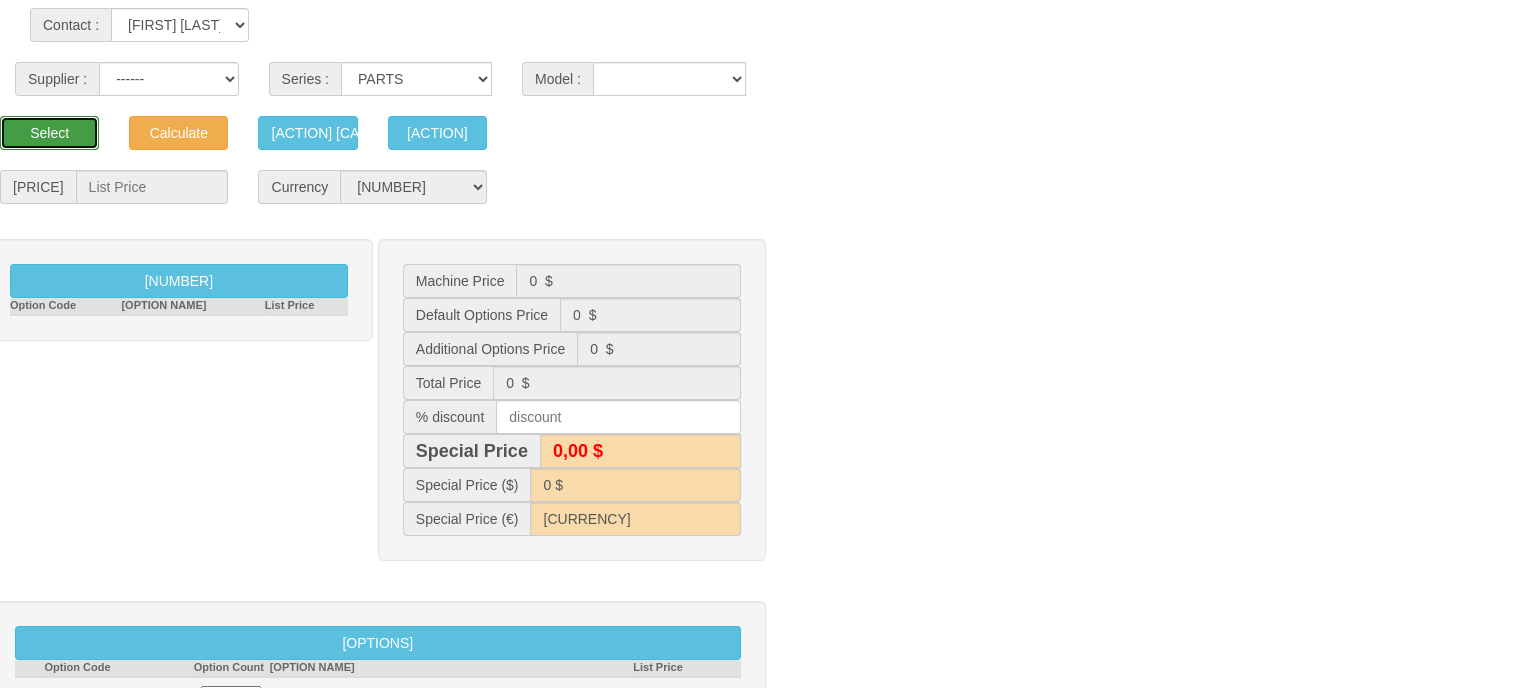 type 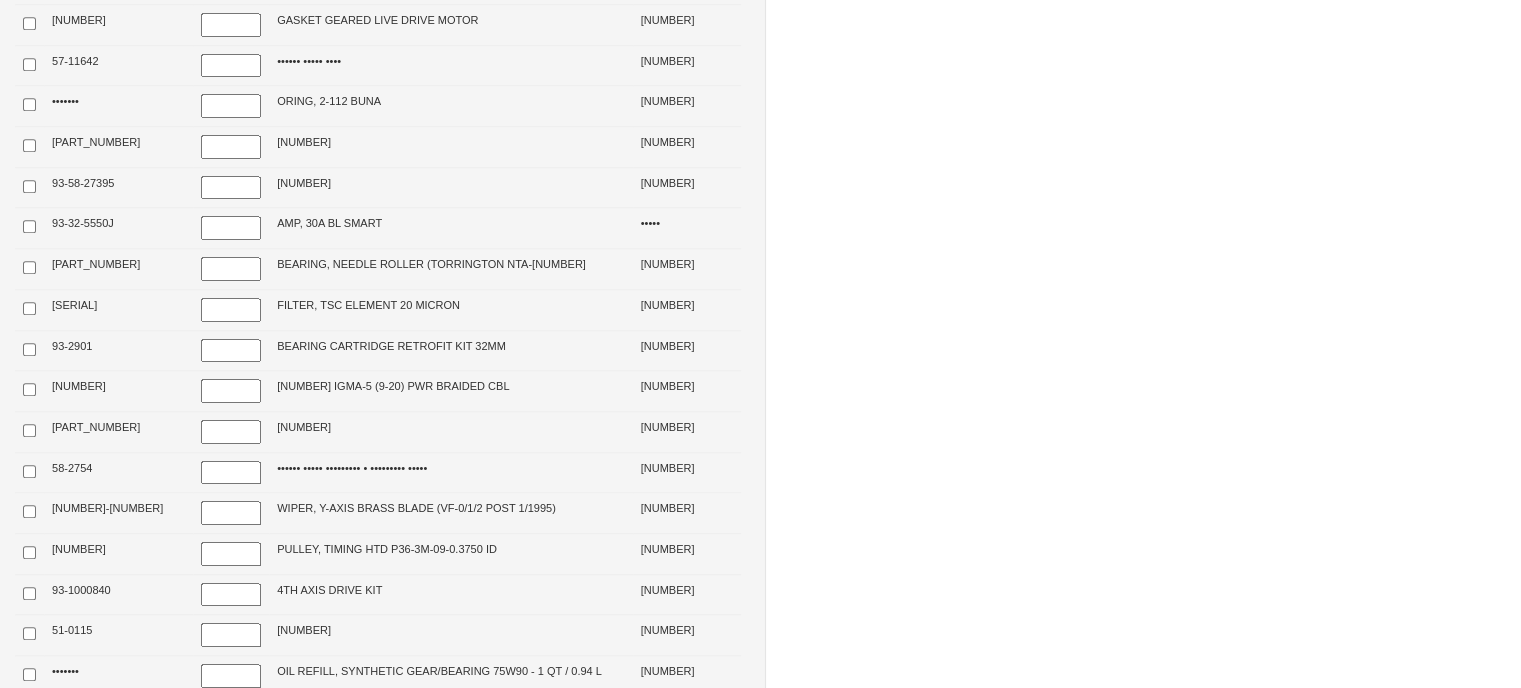scroll, scrollTop: 221845, scrollLeft: 0, axis: vertical 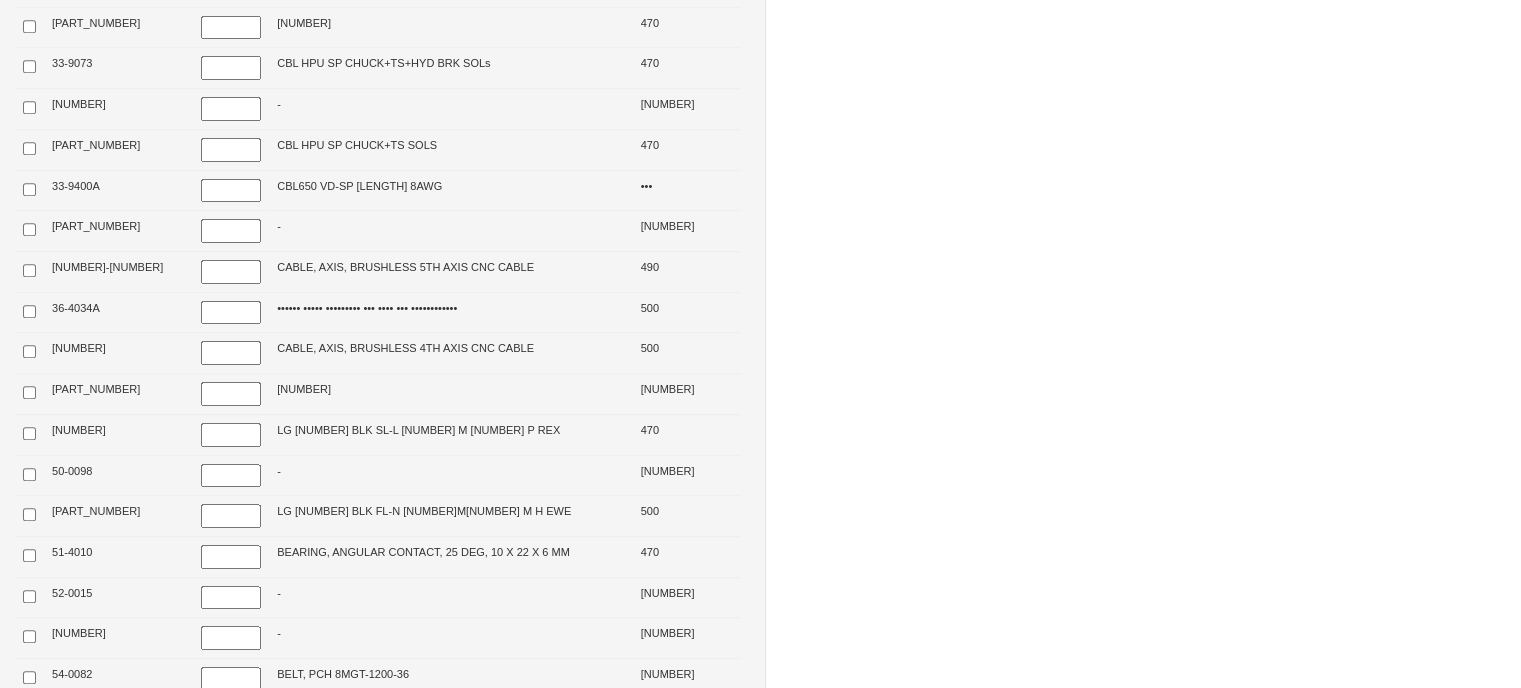 click at bounding box center [29, 8668] 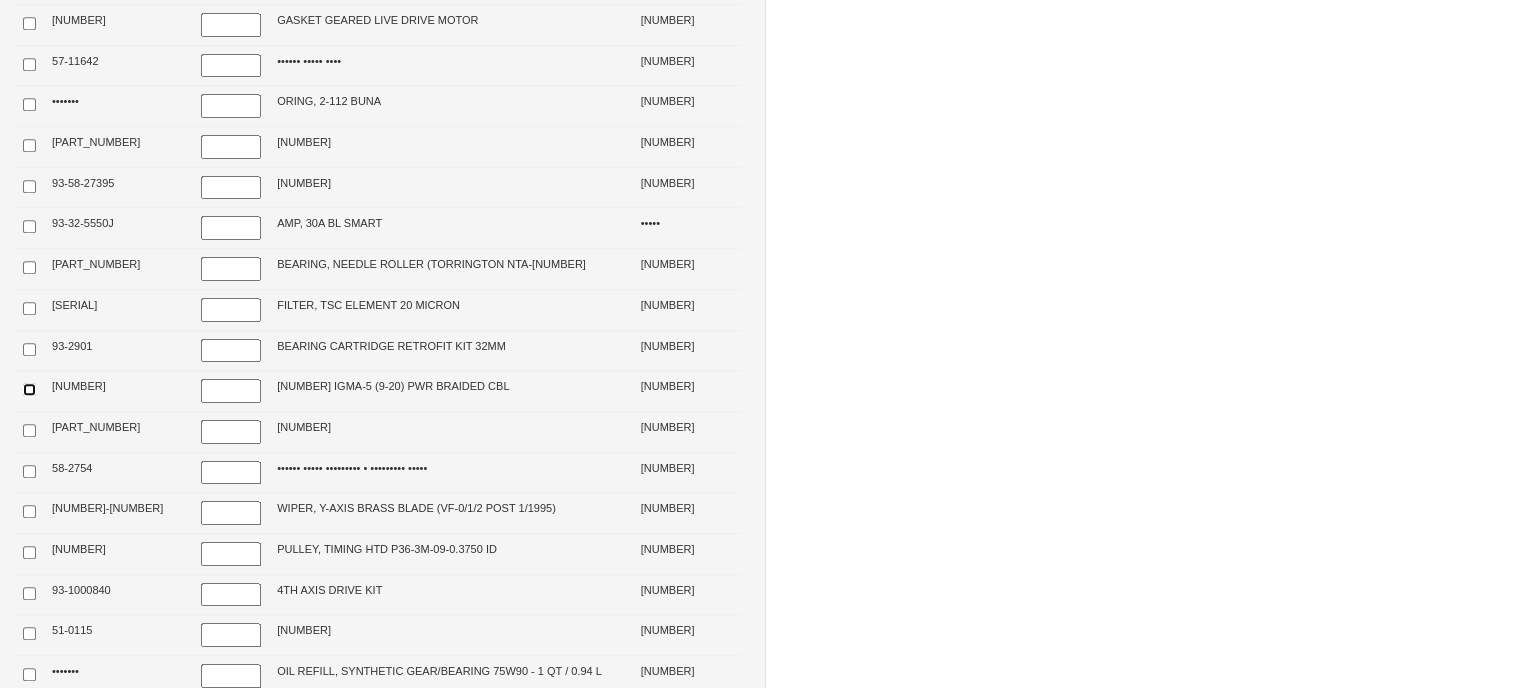click at bounding box center (29, 389) 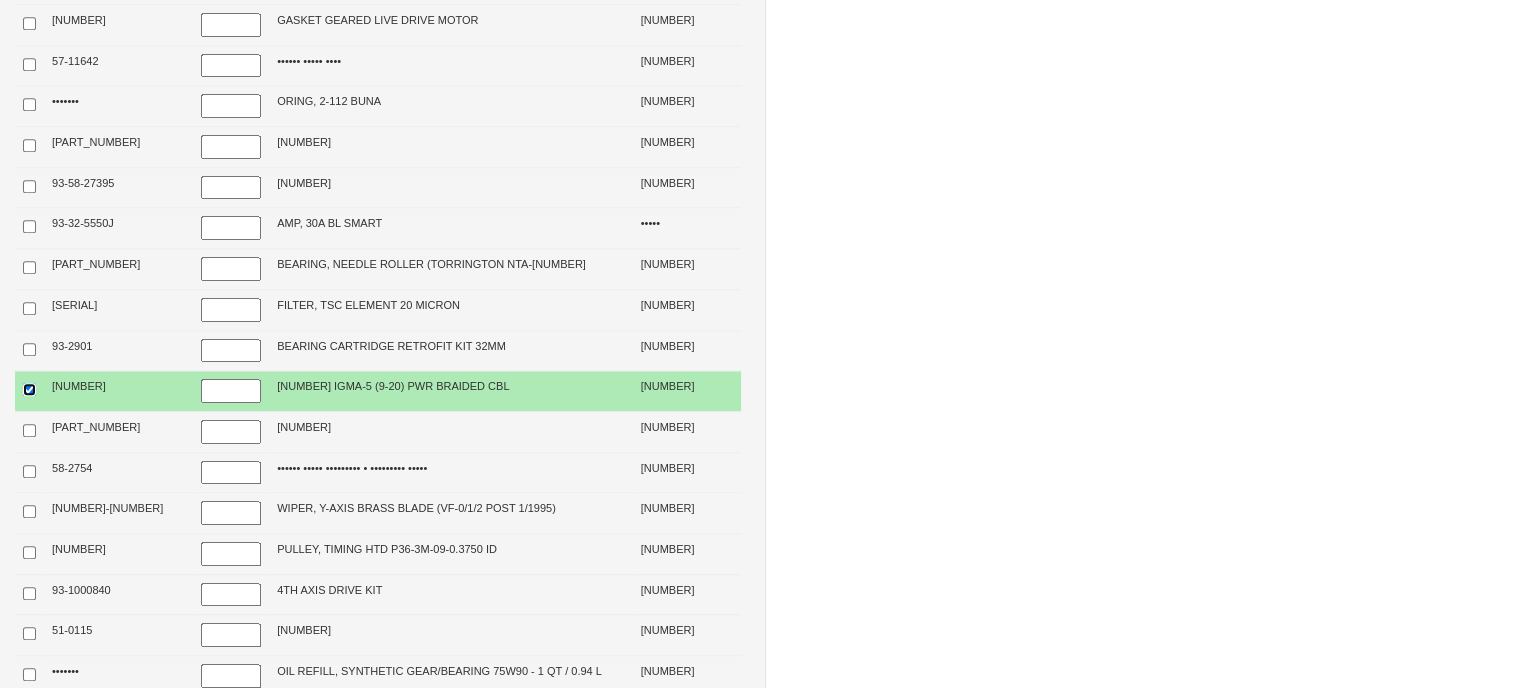 scroll, scrollTop: 0, scrollLeft: 0, axis: both 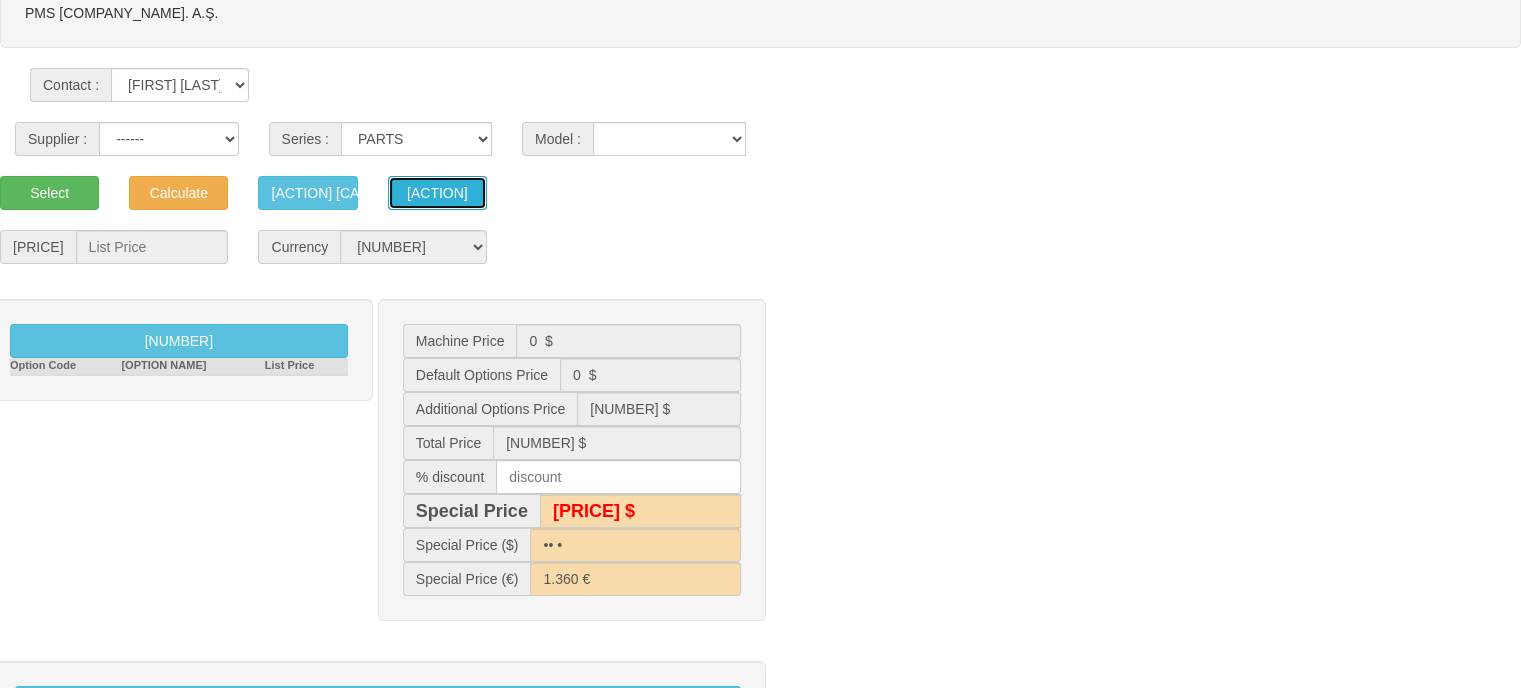 click on "[ACTION]" at bounding box center [307, 193] 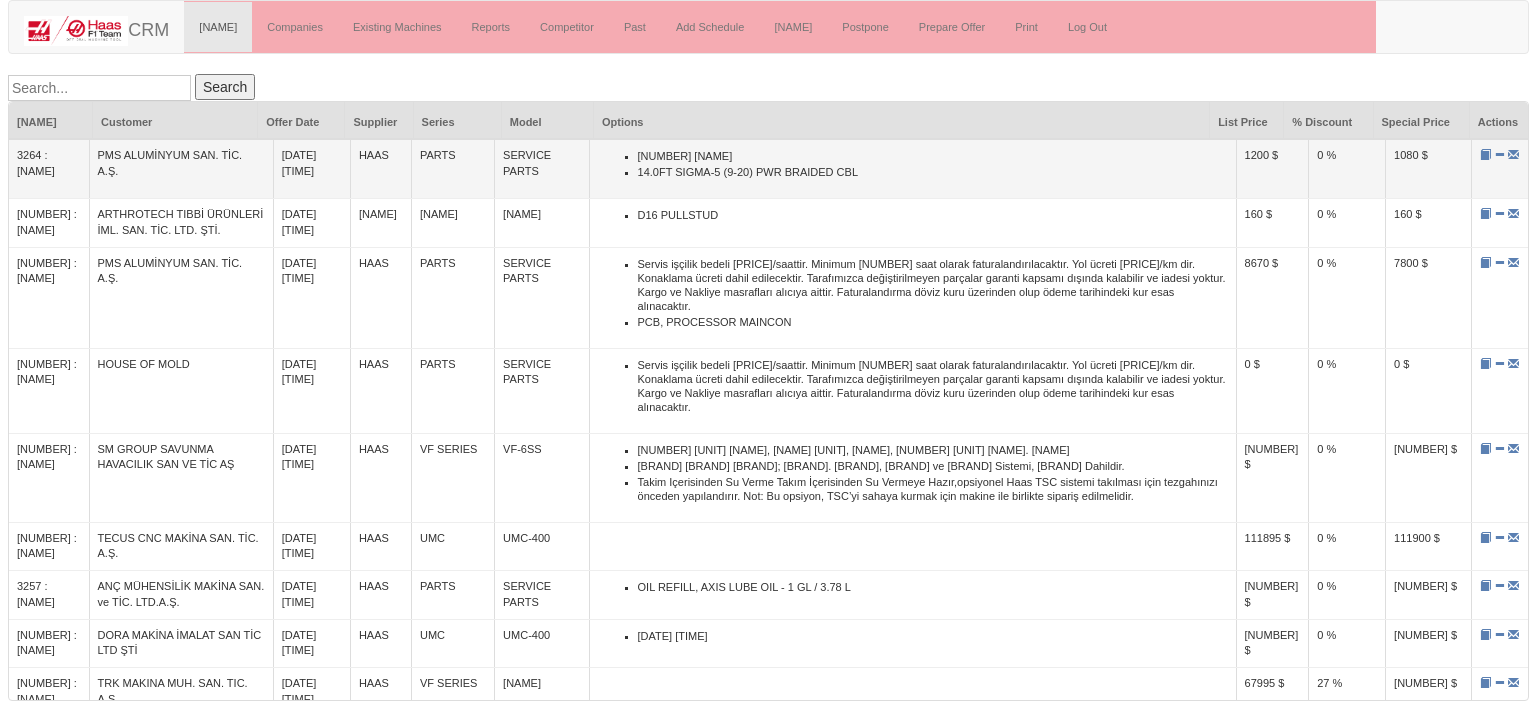 scroll, scrollTop: 0, scrollLeft: 0, axis: both 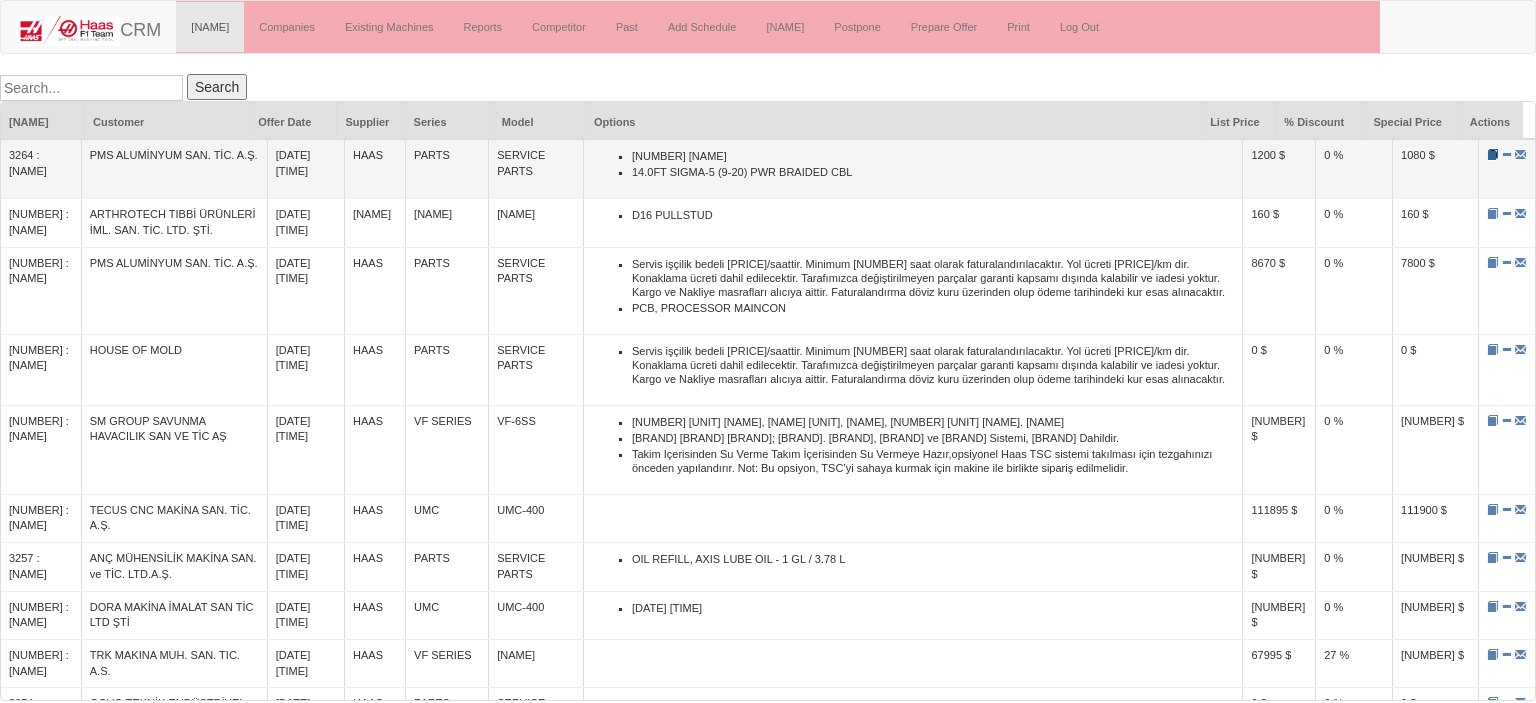 click at bounding box center (1492, 154) 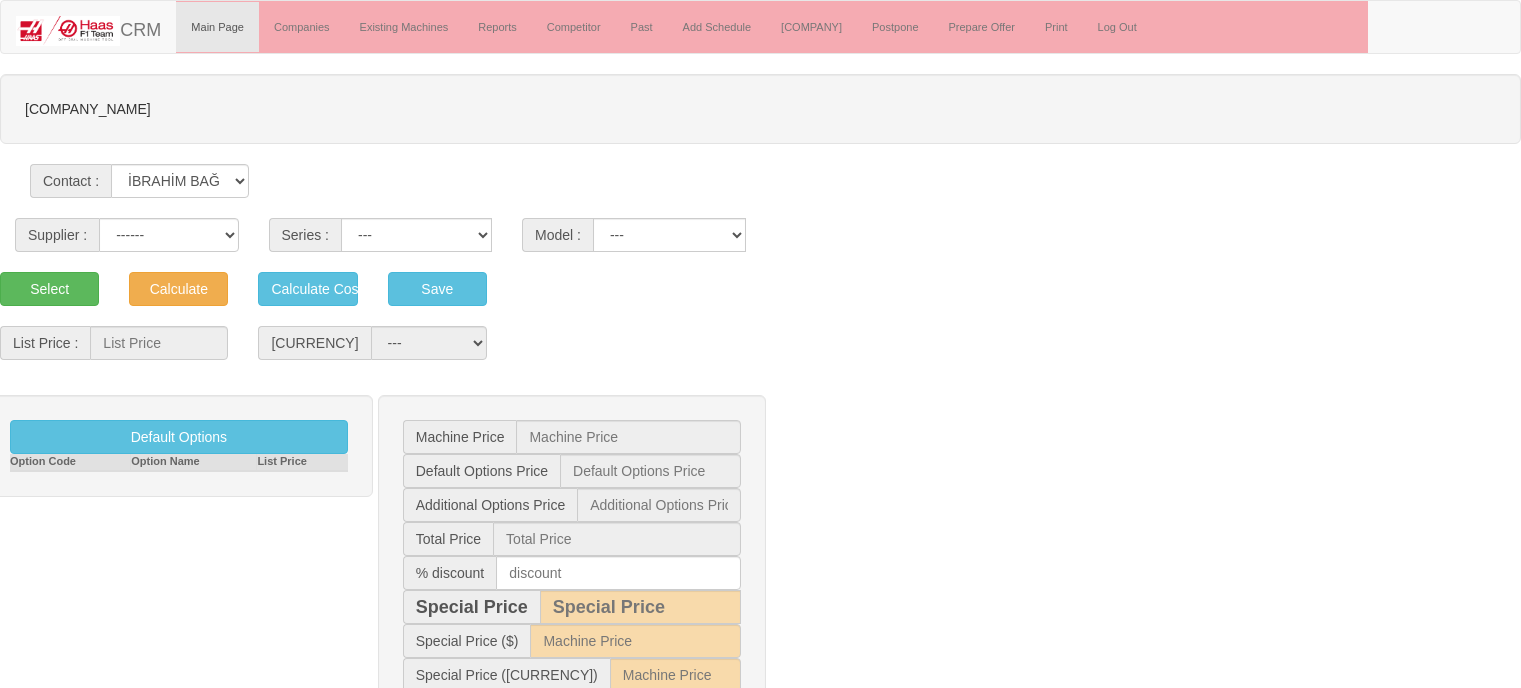 scroll, scrollTop: 0, scrollLeft: 0, axis: both 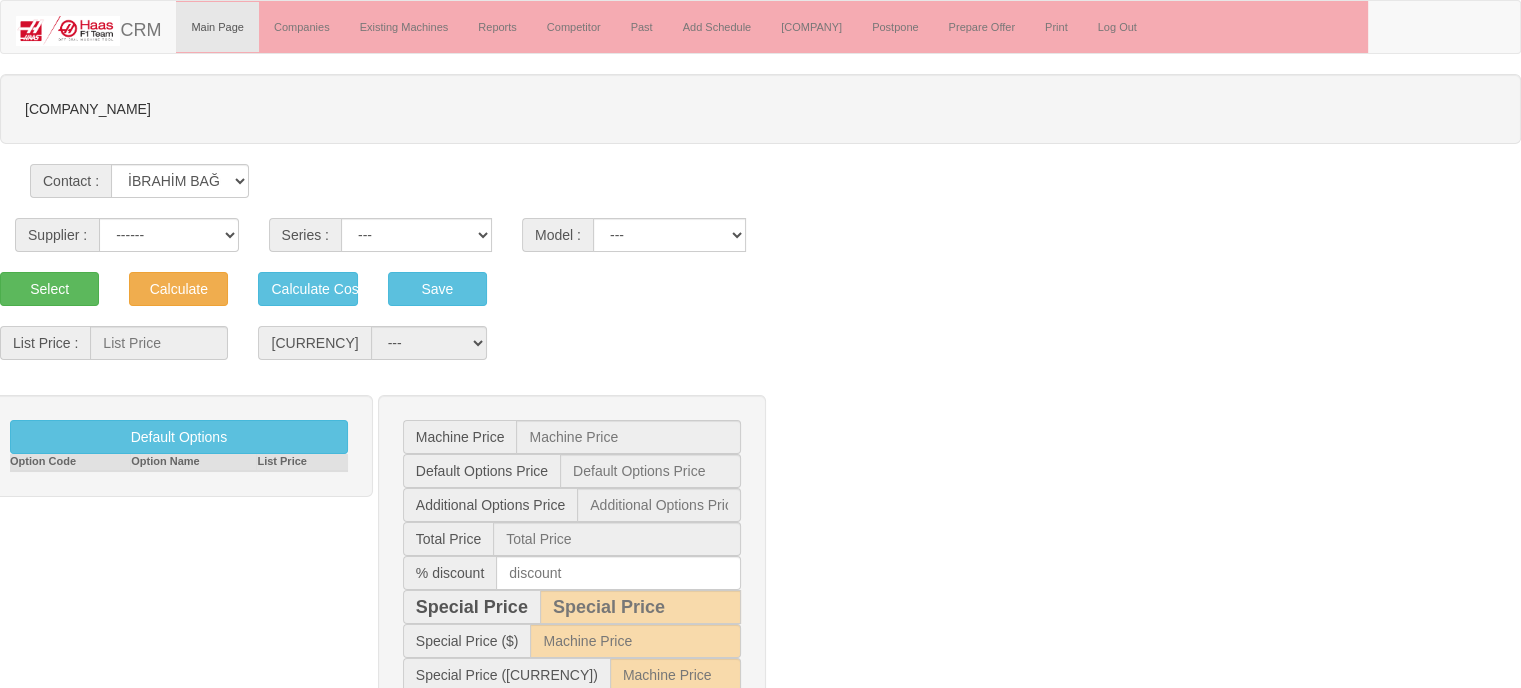 select on "[NUMBER]" 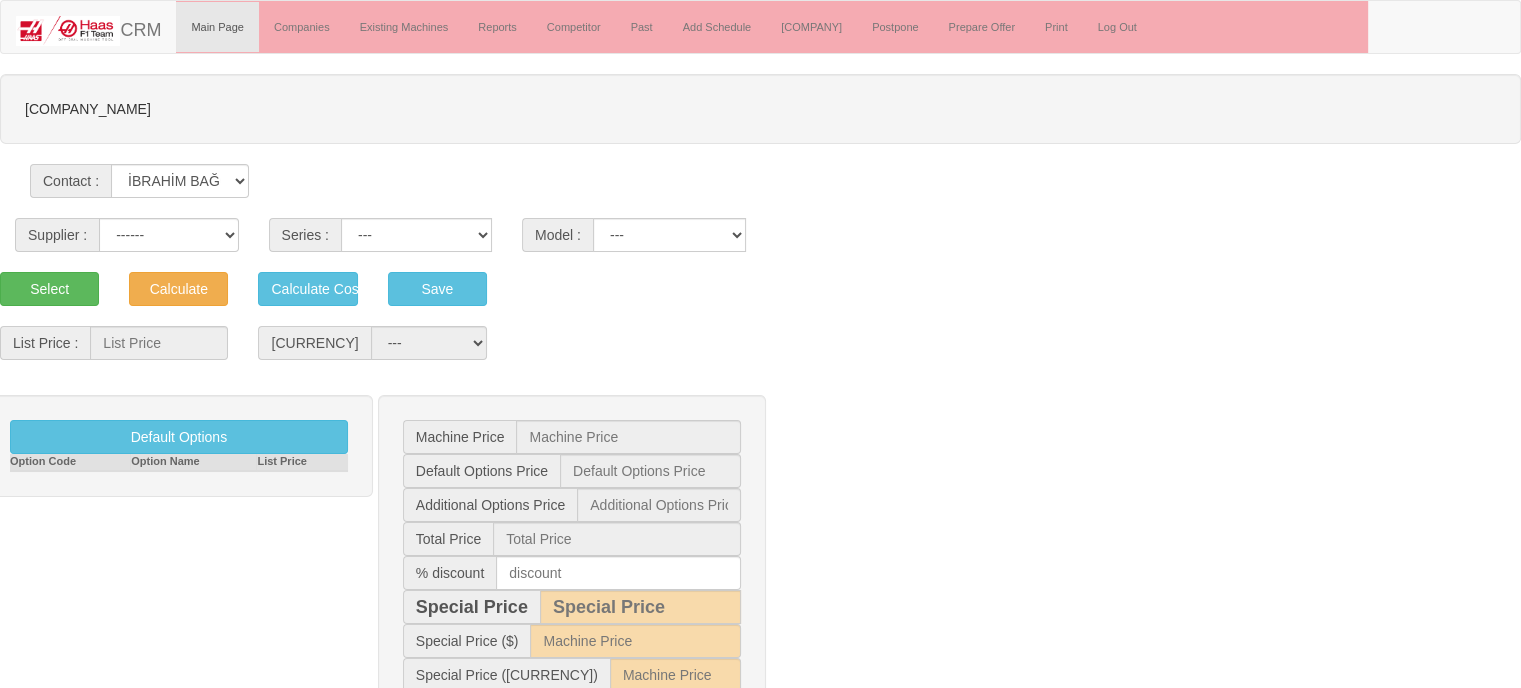 click on "[FIRST] [LAST]
[FIRST] [LAST]
[FIRST] [LAST]
[FIRST] [LAST]
[FIRST] [LAST]" at bounding box center [179, 181] 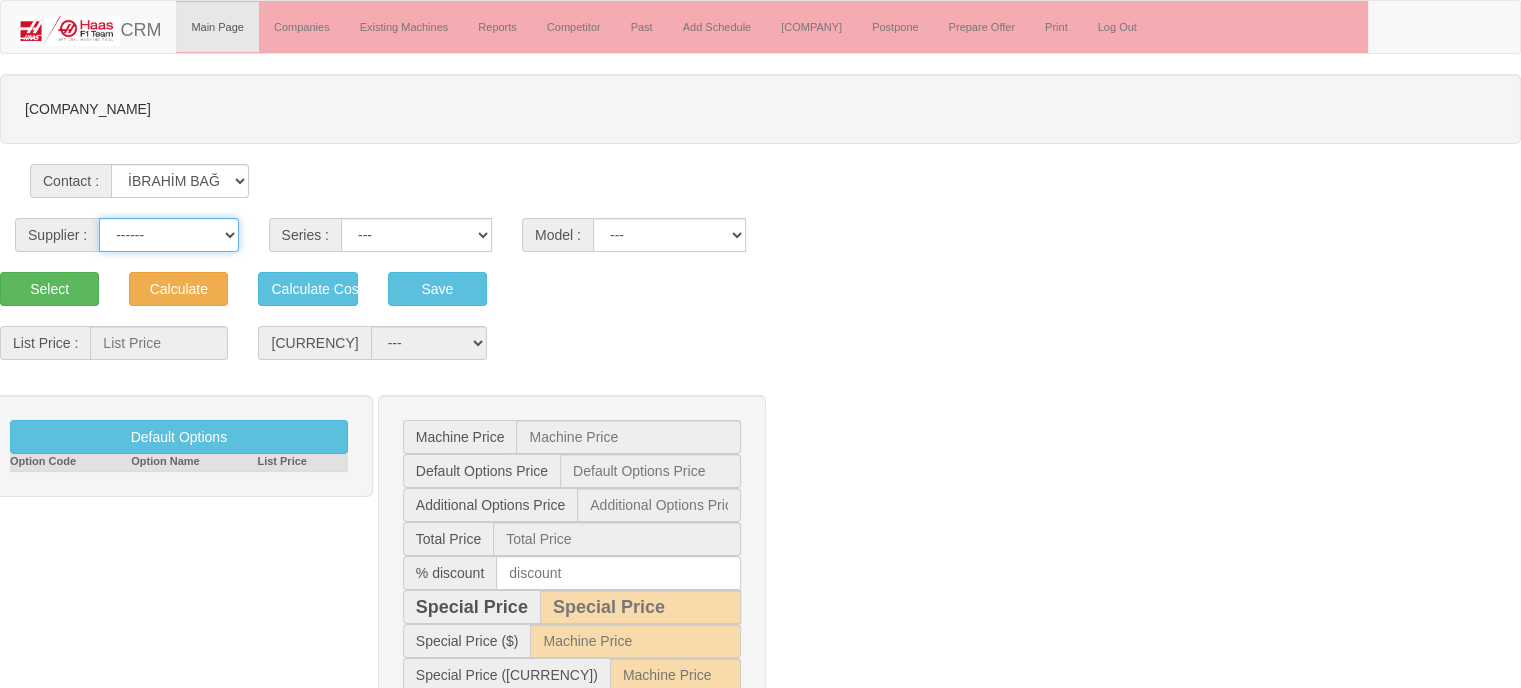 click on "------
[BRAND]
[COUNTRY]" at bounding box center [168, 235] 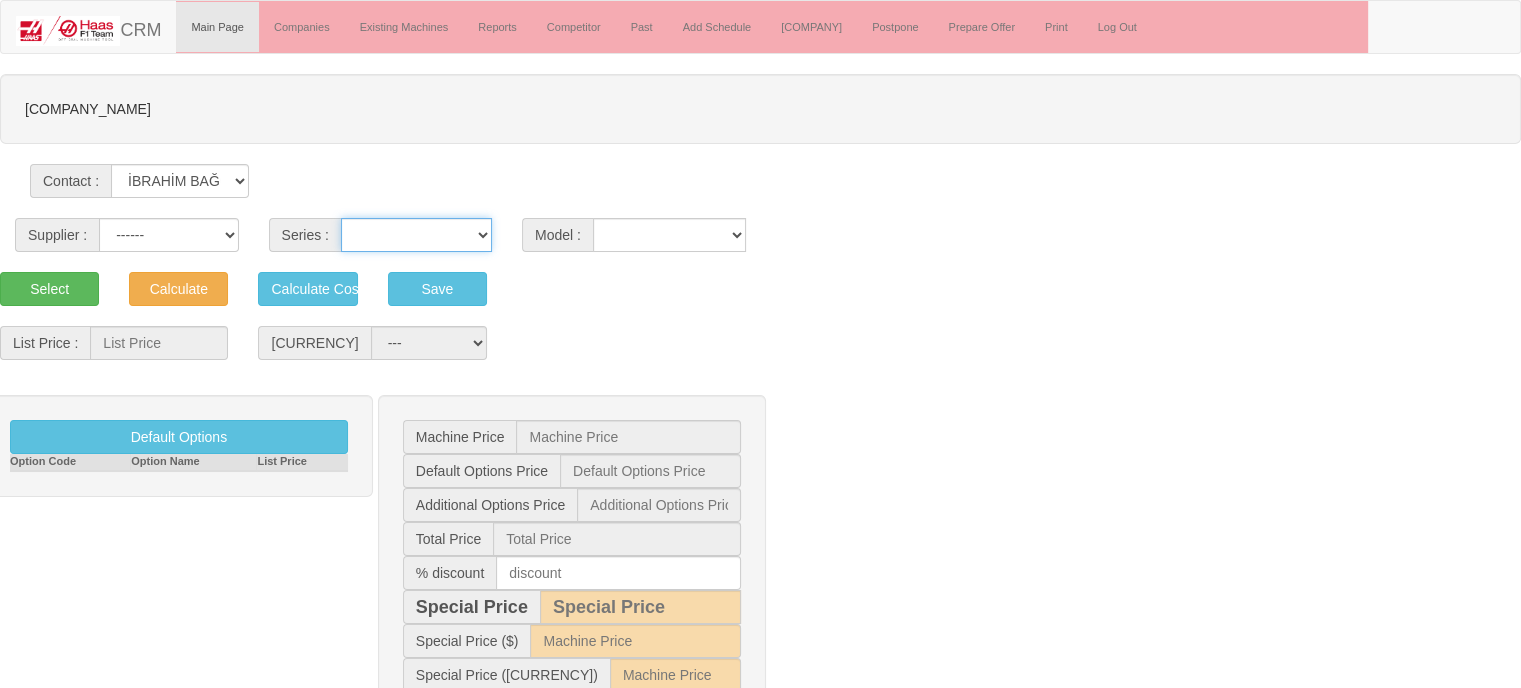 click on "[NUMBER]" at bounding box center [416, 235] 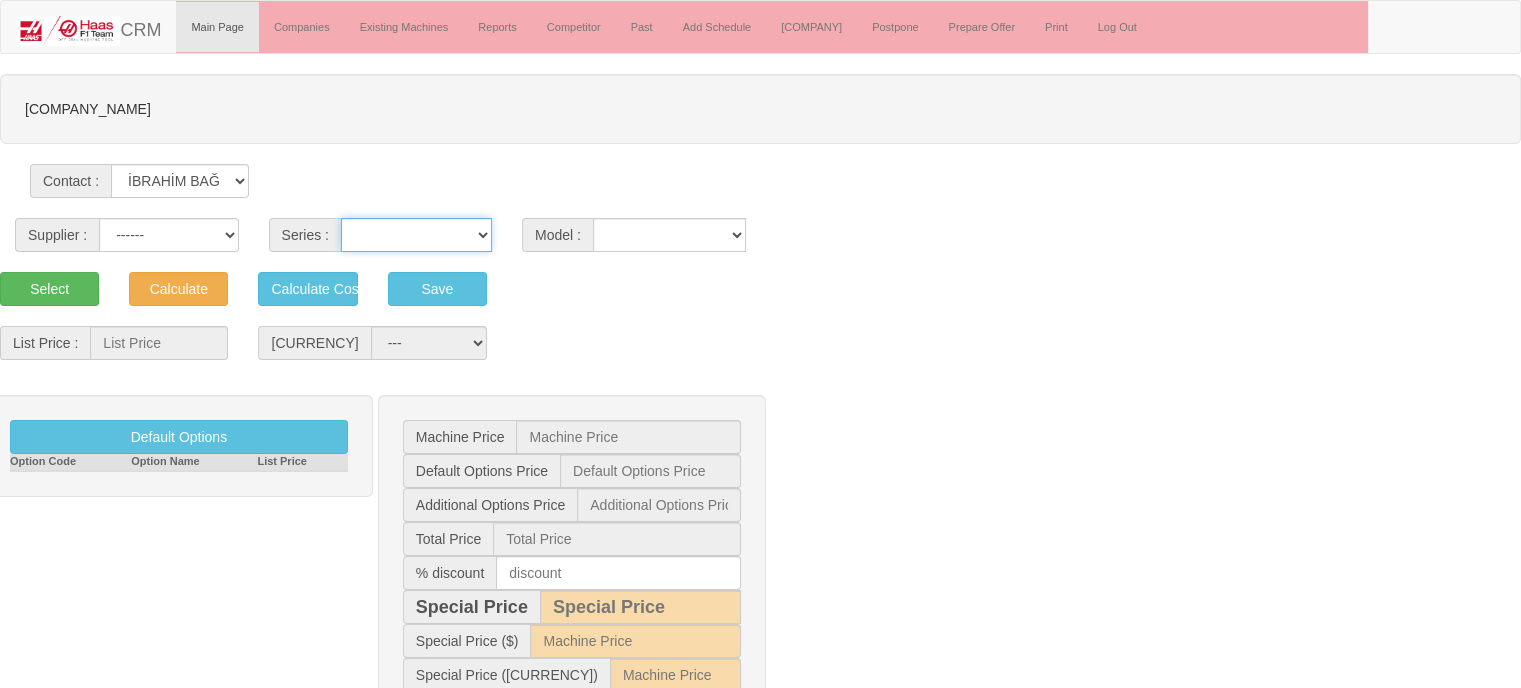 select on "[NUMBER]" 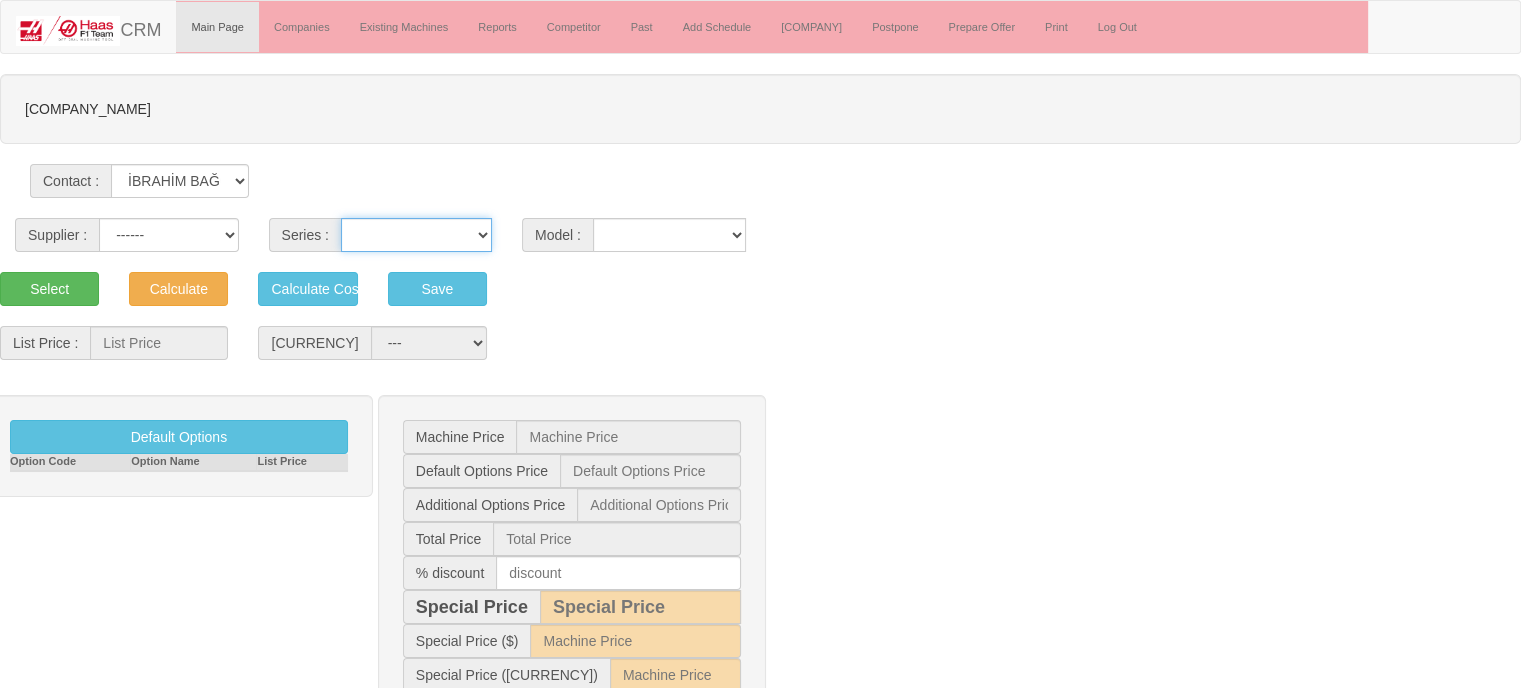click on "[NUMBER]" at bounding box center (416, 235) 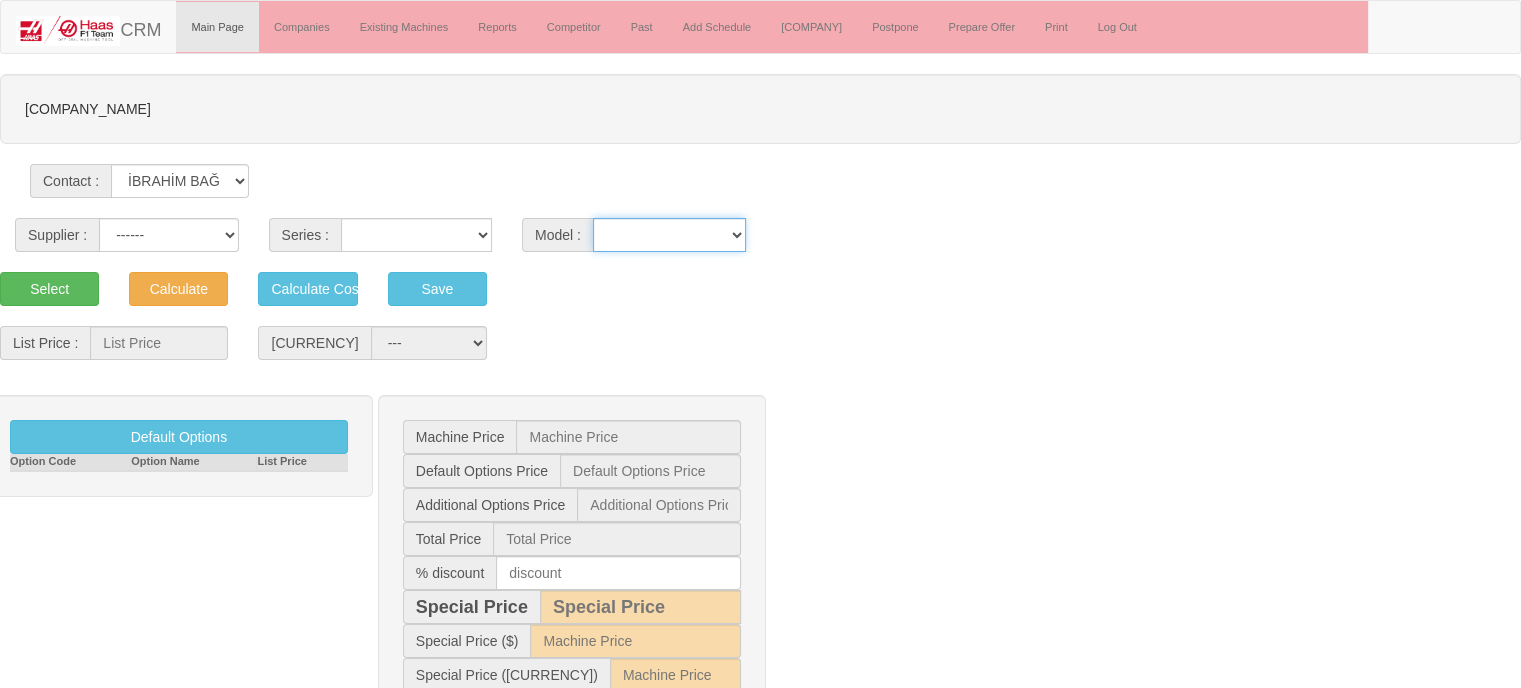 click on "[NUMBER]" at bounding box center (669, 235) 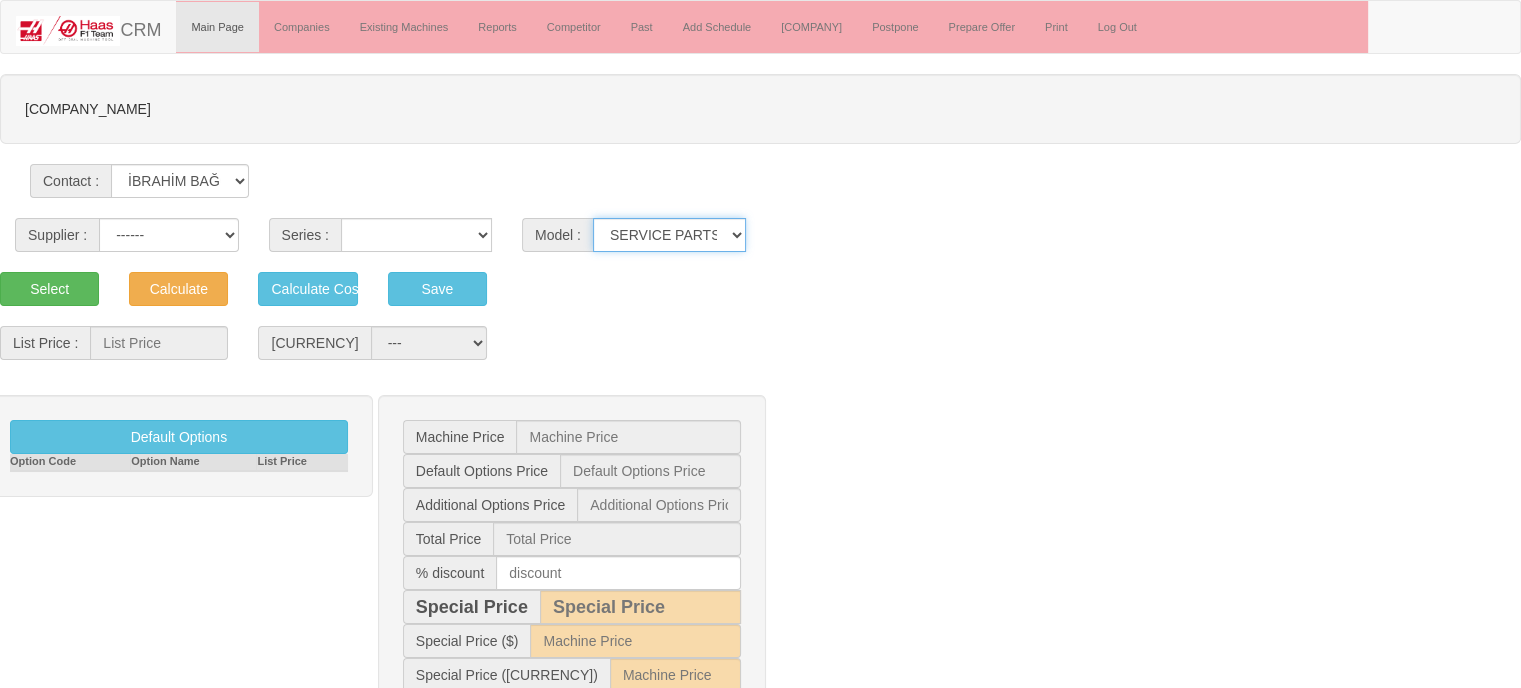 click on "[NUMBER]" at bounding box center (669, 235) 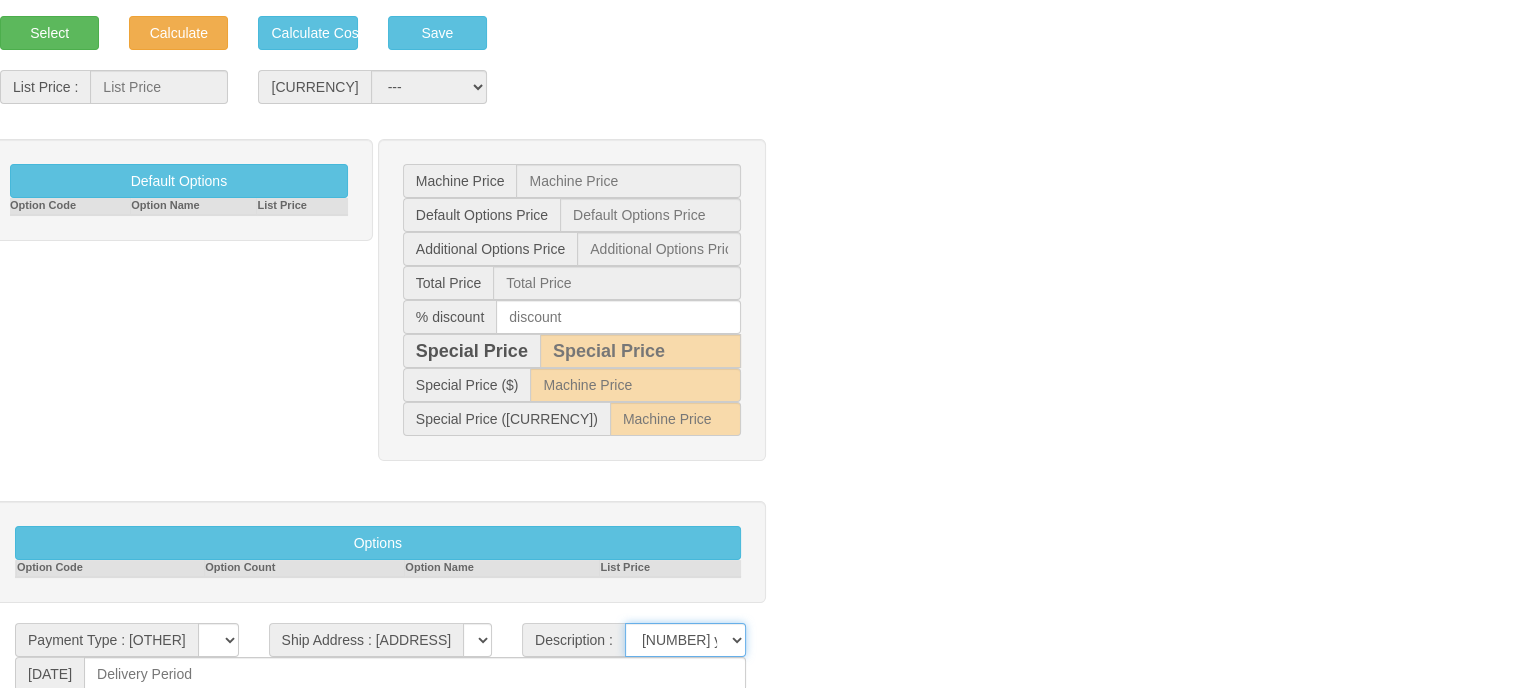 click on "**********" at bounding box center (685, 640) 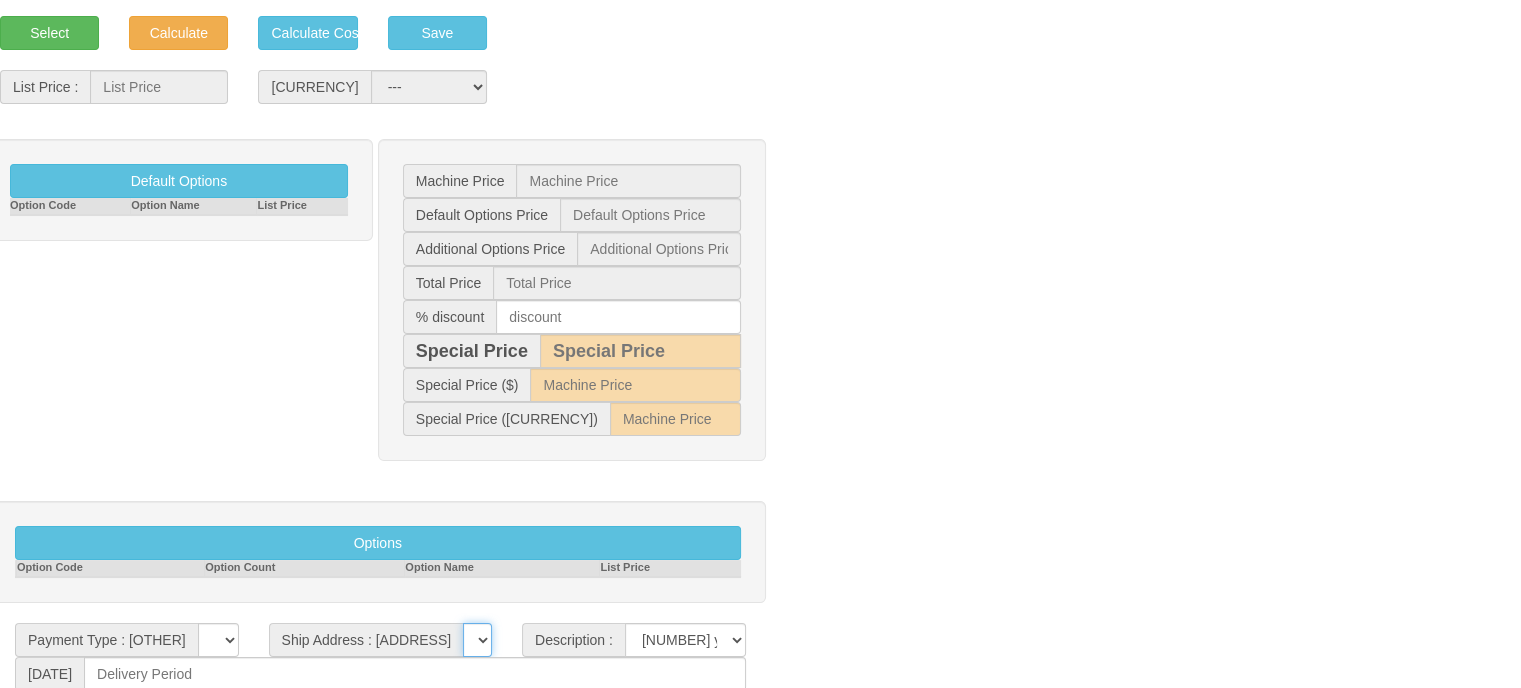 click on "CFR [CITY], [CITY]" at bounding box center [477, 640] 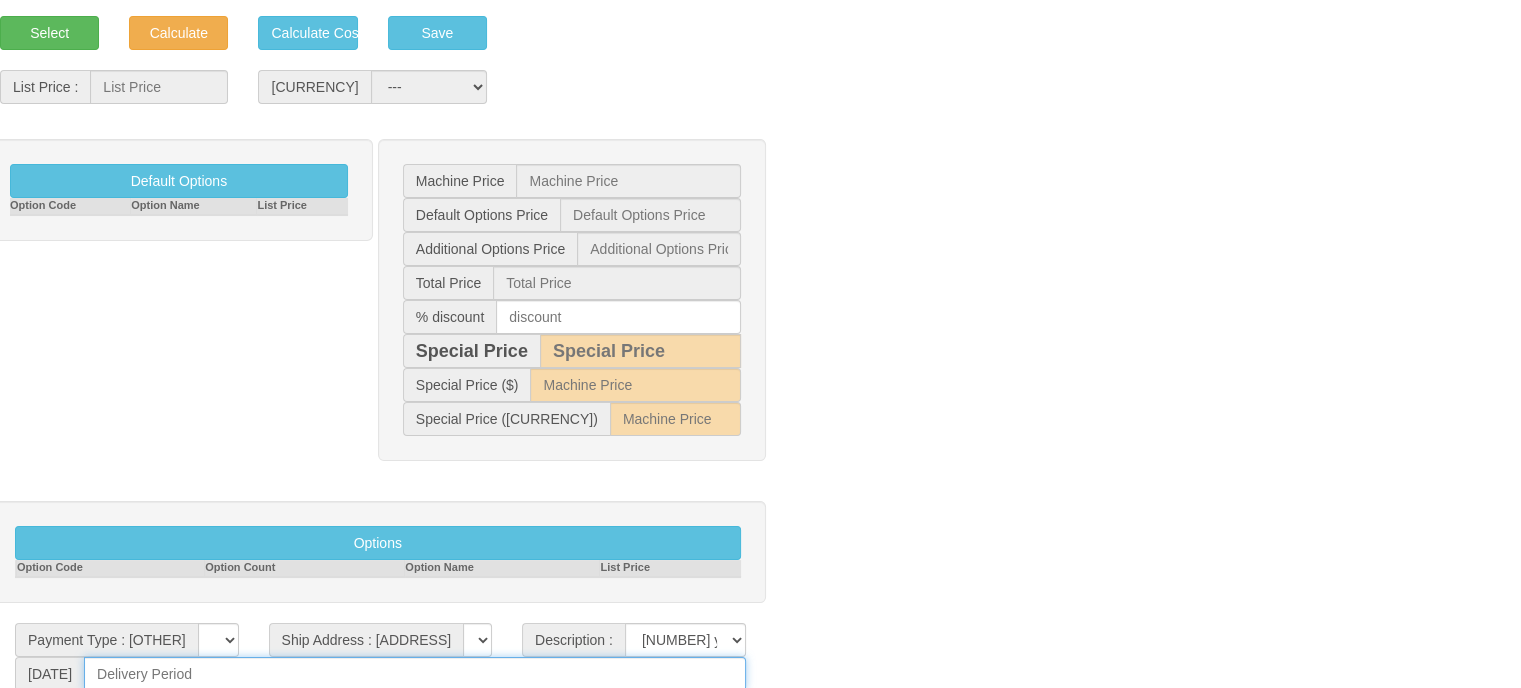 click at bounding box center [414, 674] 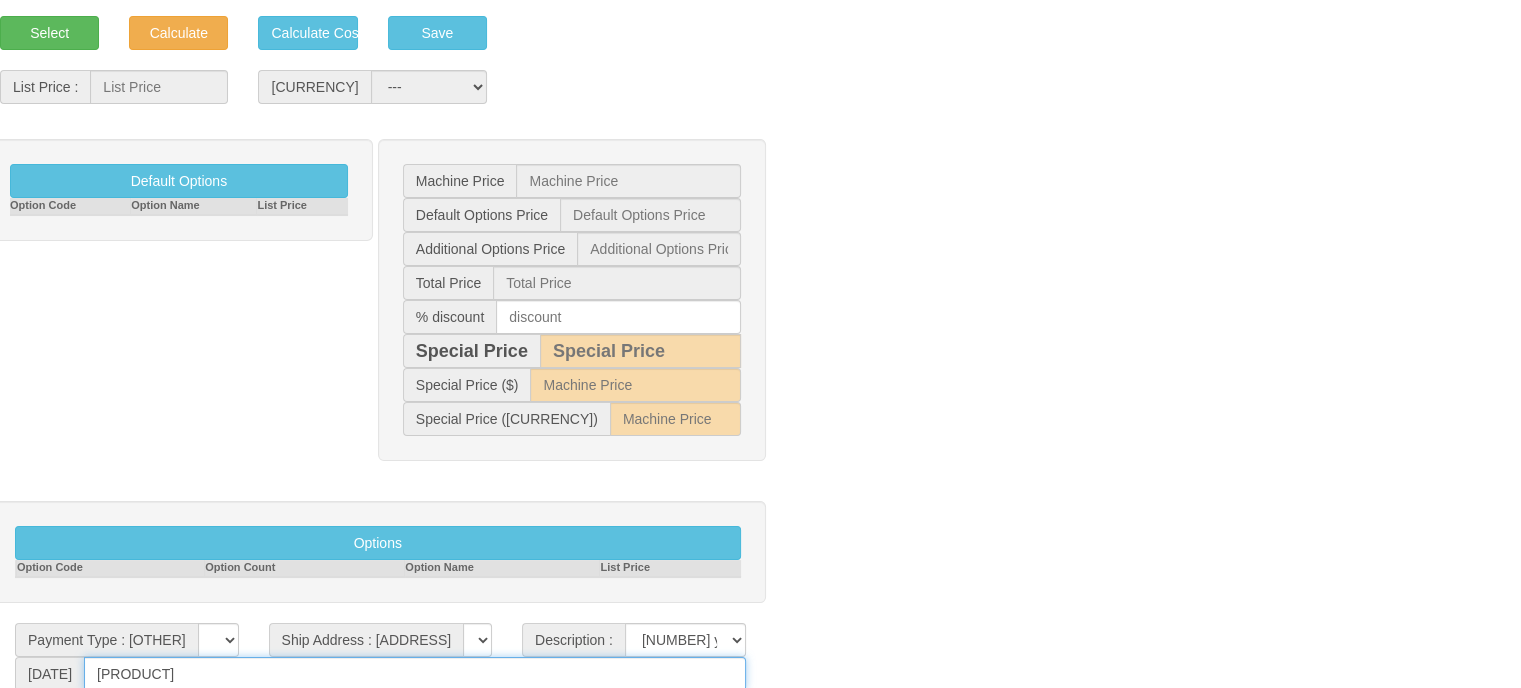 scroll, scrollTop: 0, scrollLeft: 0, axis: both 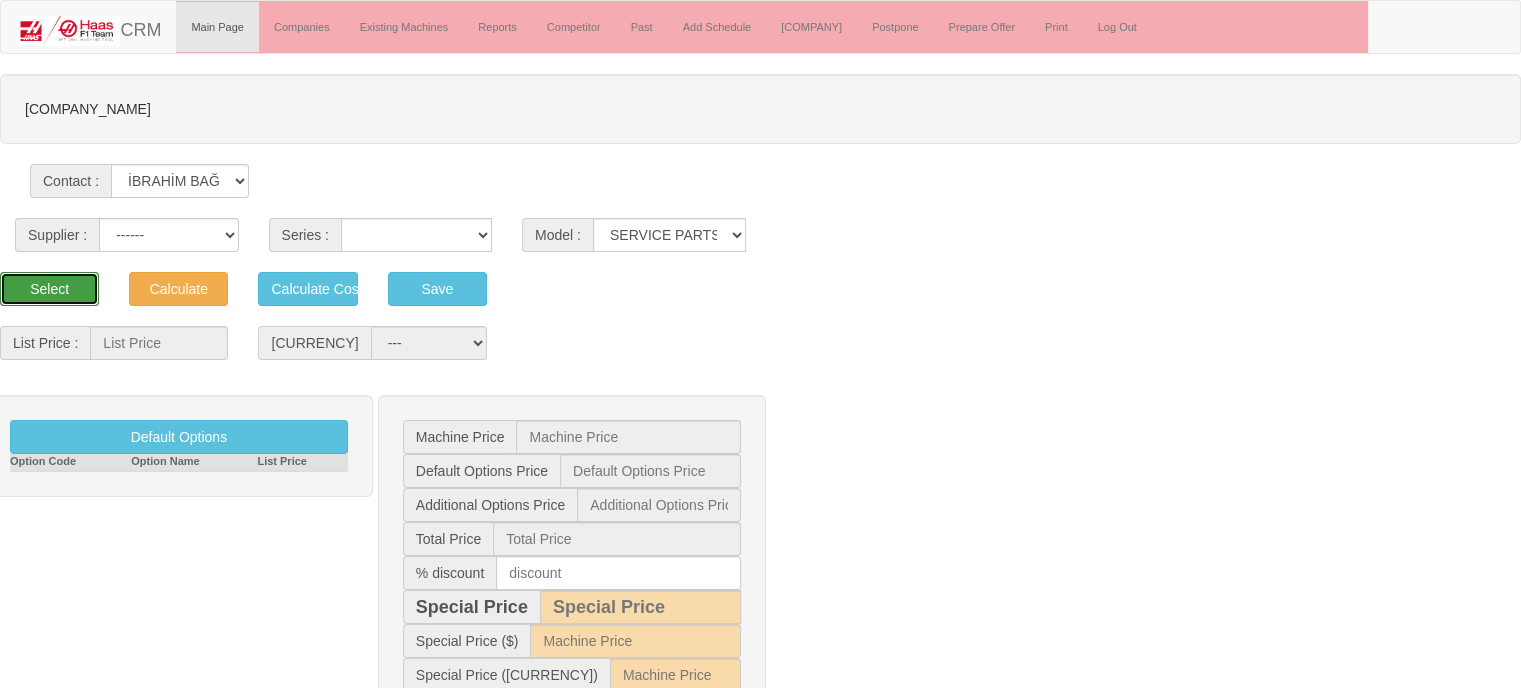 click on "Select" at bounding box center [49, 289] 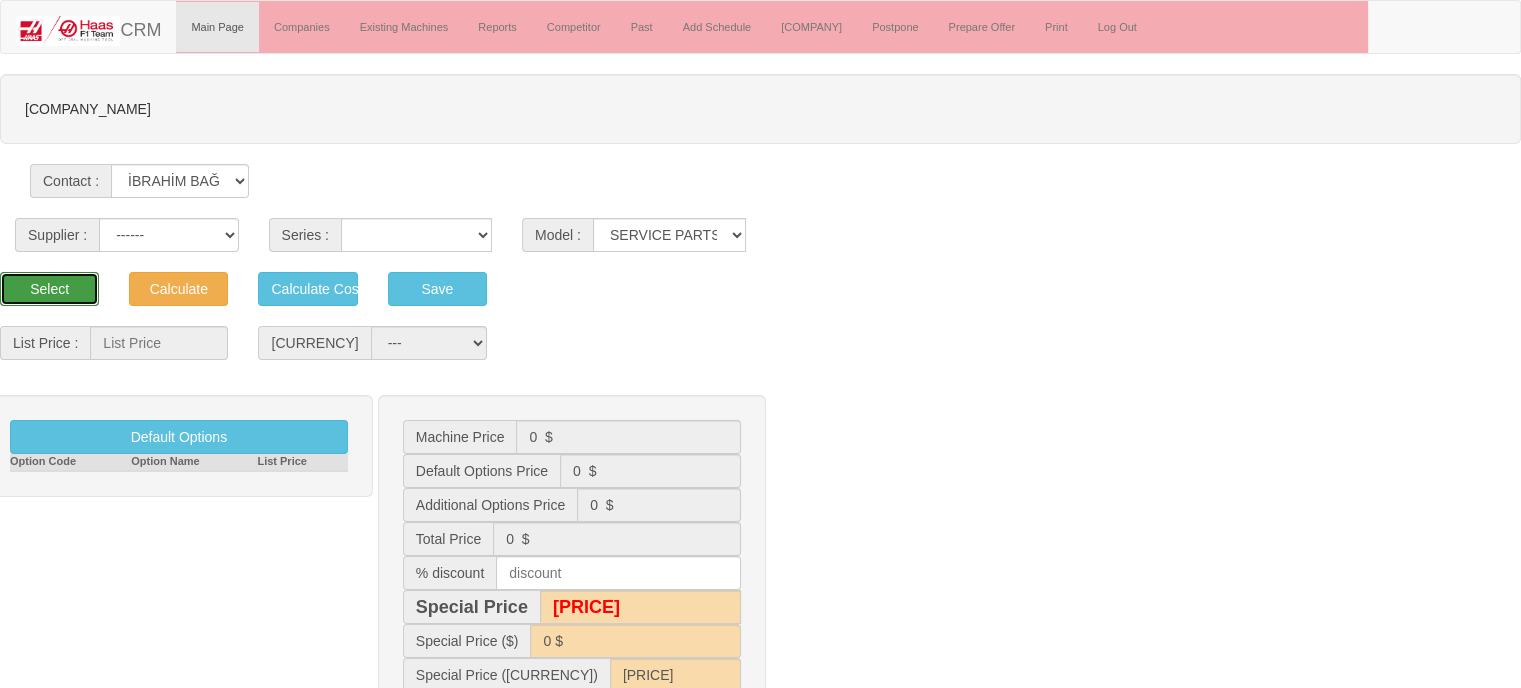 type 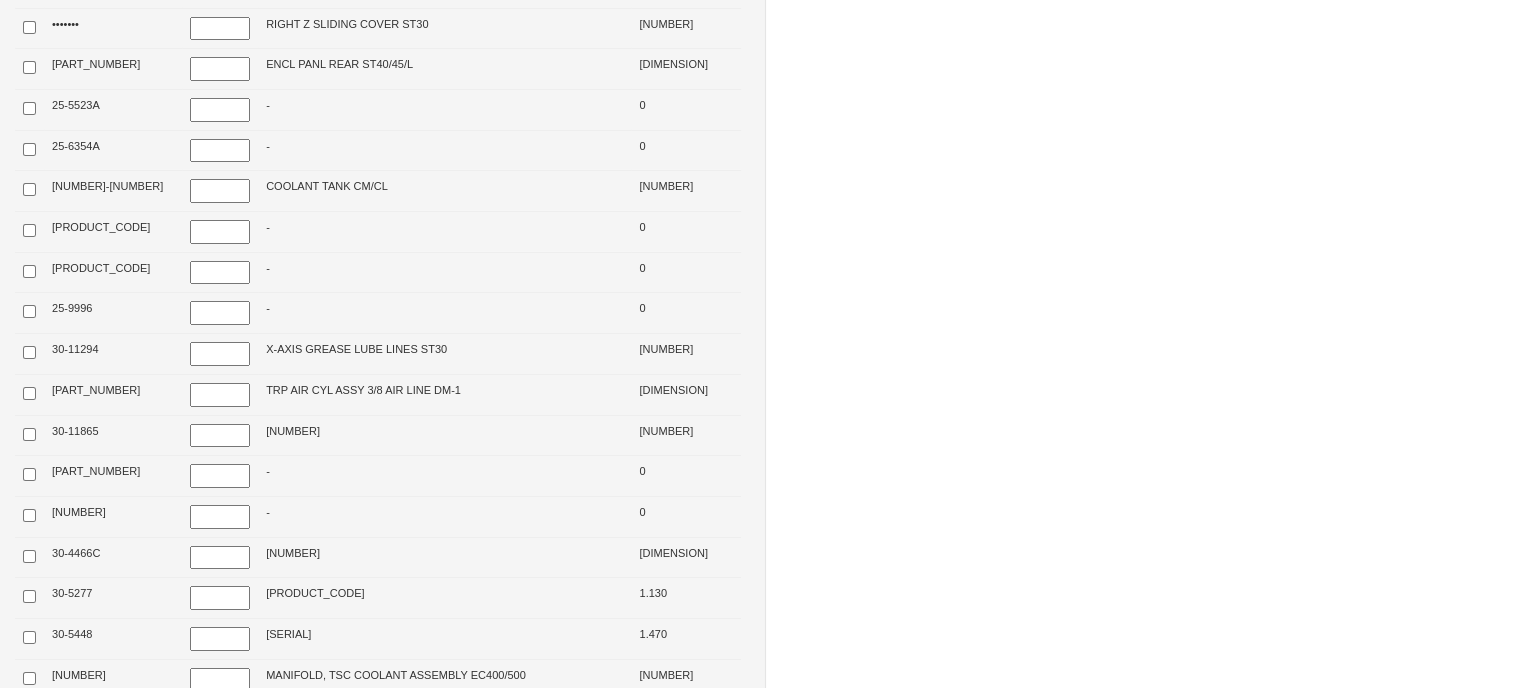 scroll, scrollTop: 5474, scrollLeft: 0, axis: vertical 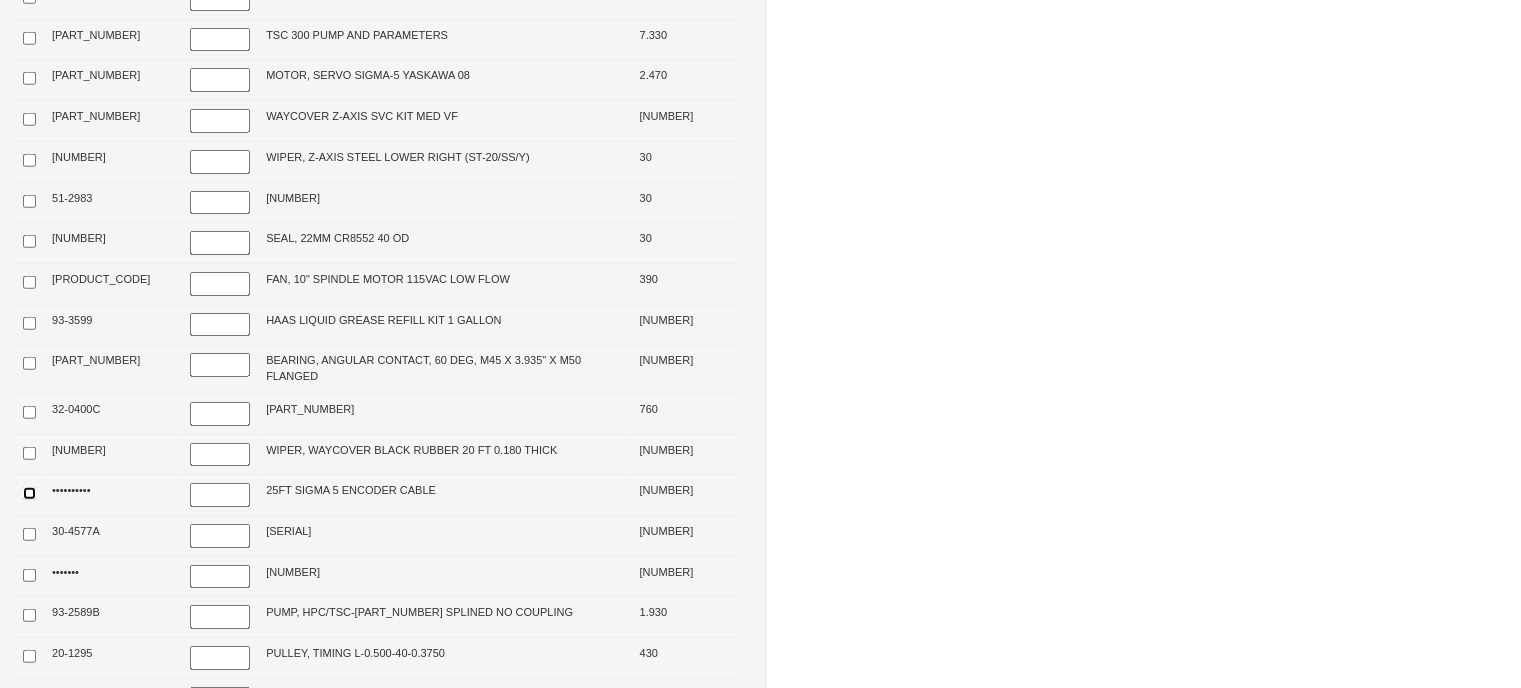 click at bounding box center [29, 493] 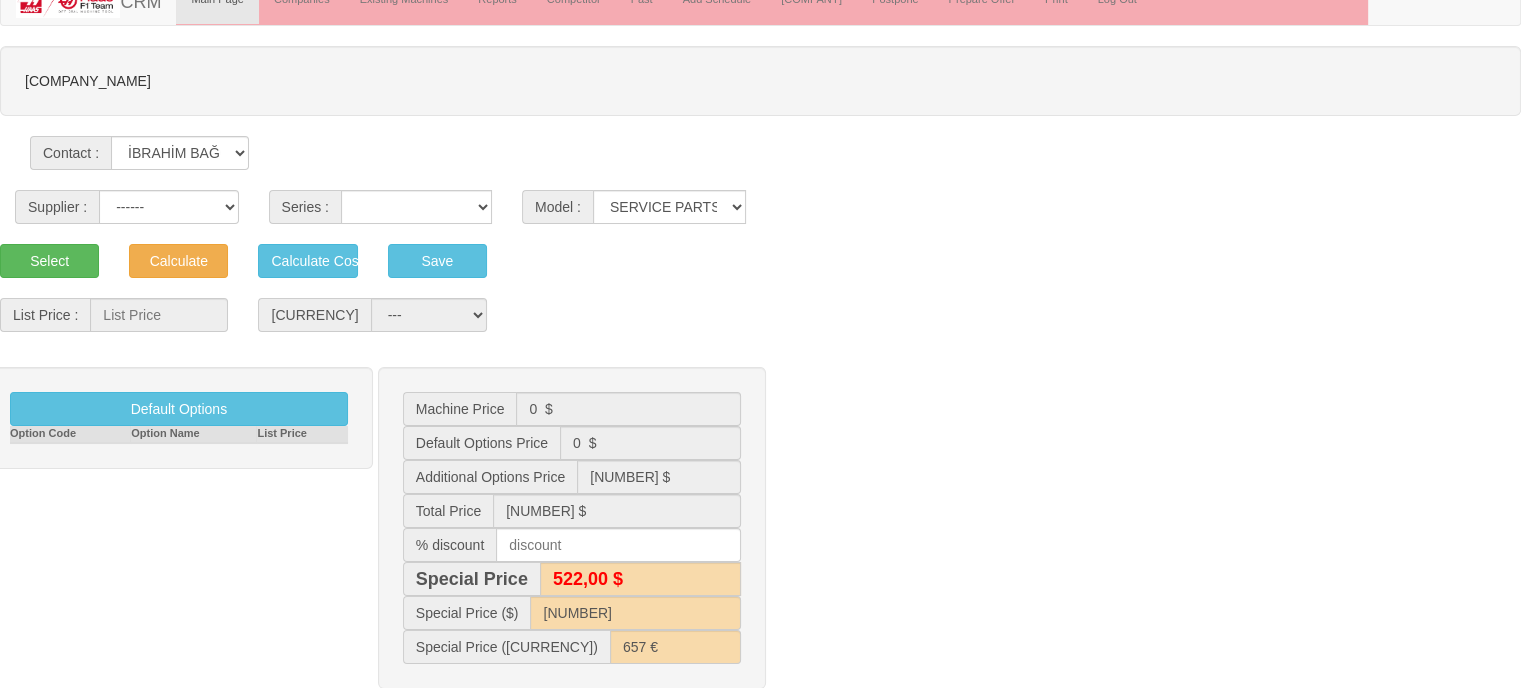 scroll, scrollTop: 28, scrollLeft: 0, axis: vertical 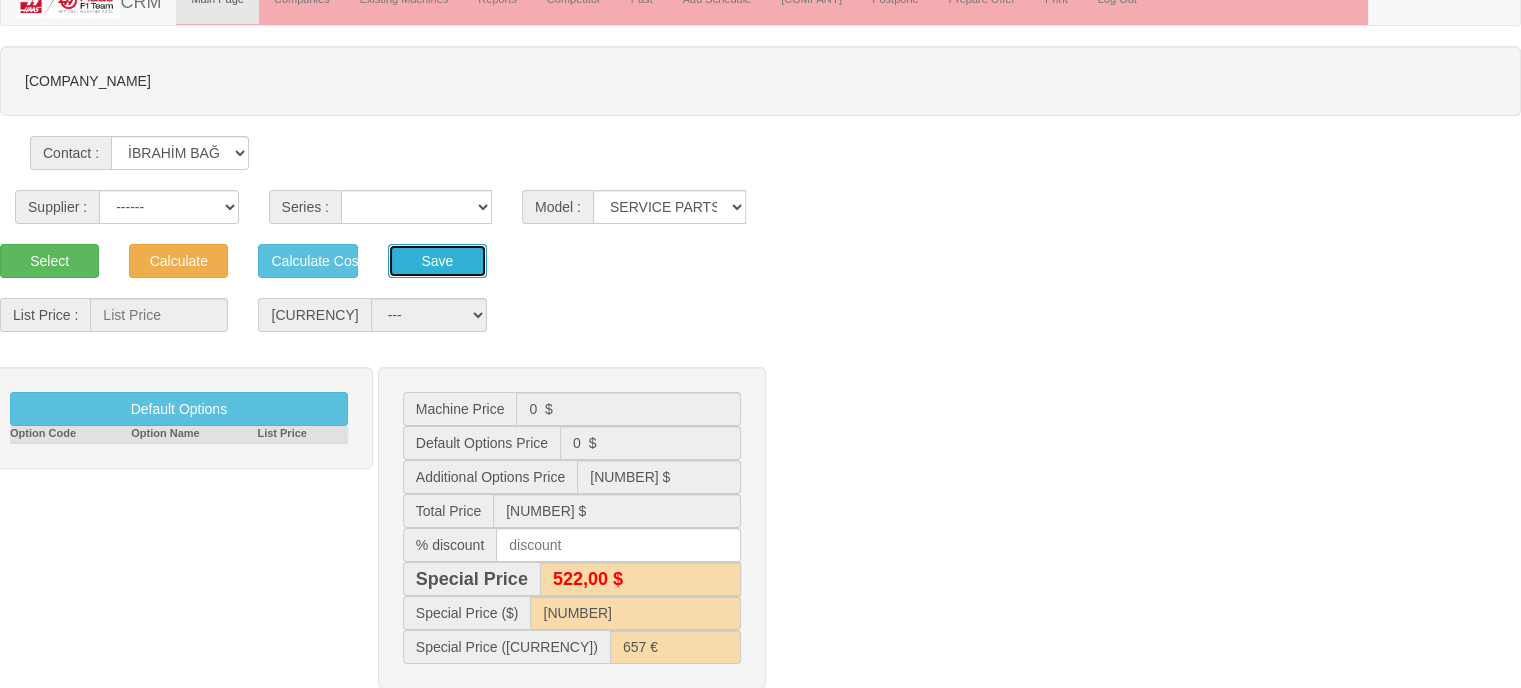 click on "[ACTION]" at bounding box center (307, 261) 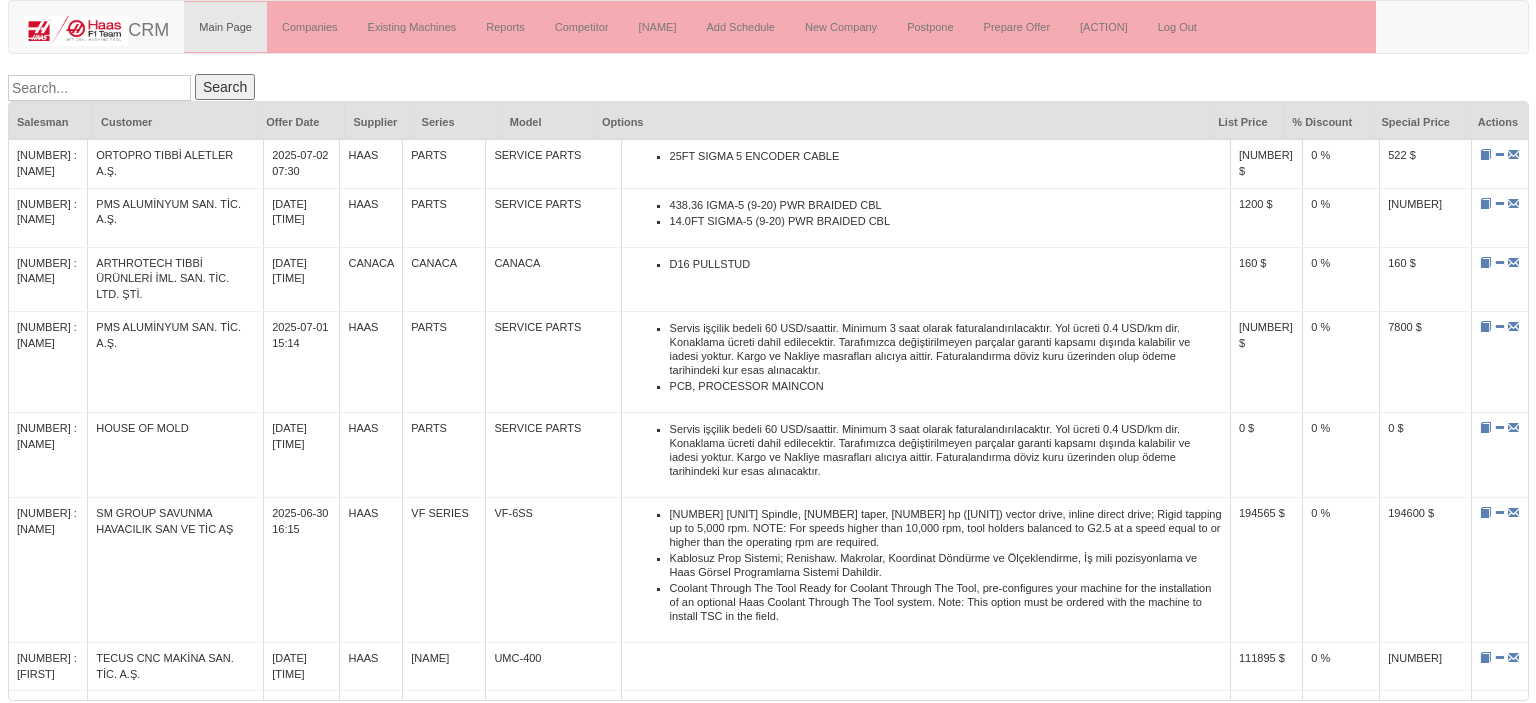 scroll, scrollTop: 0, scrollLeft: 0, axis: both 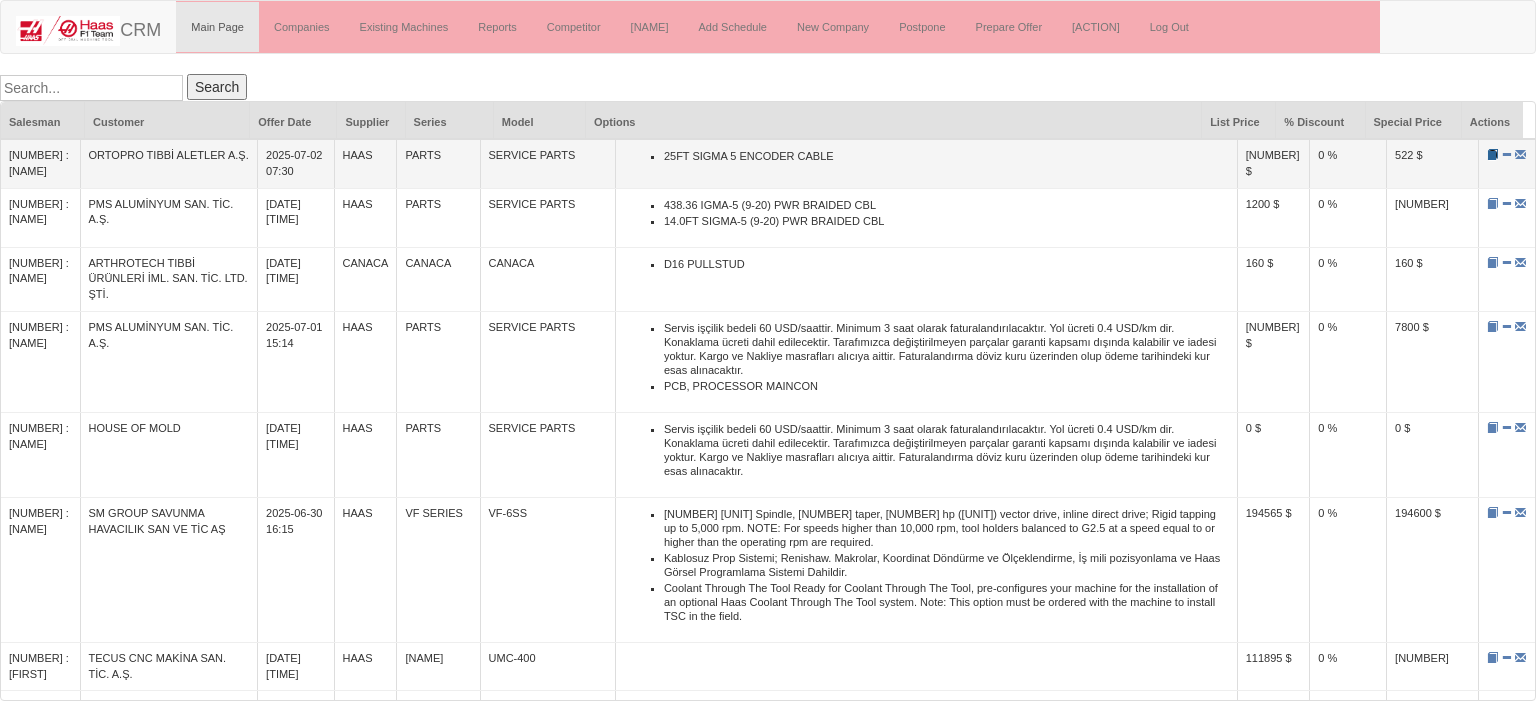 click at bounding box center [1492, 154] 